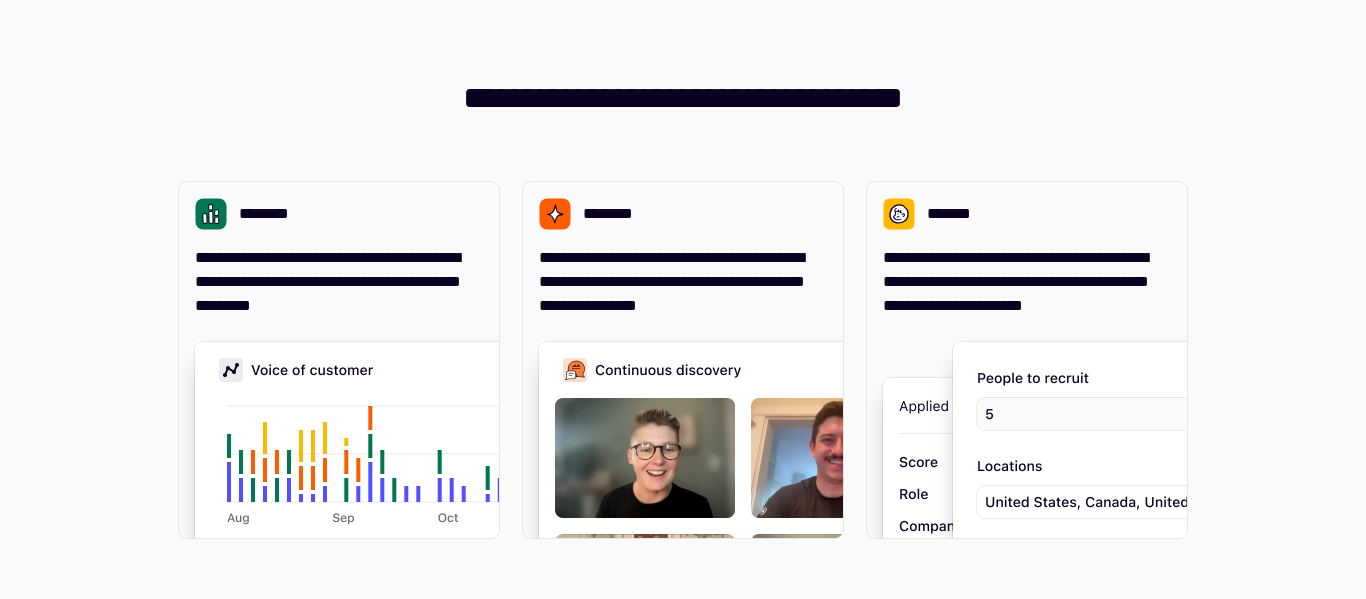 scroll, scrollTop: 0, scrollLeft: 0, axis: both 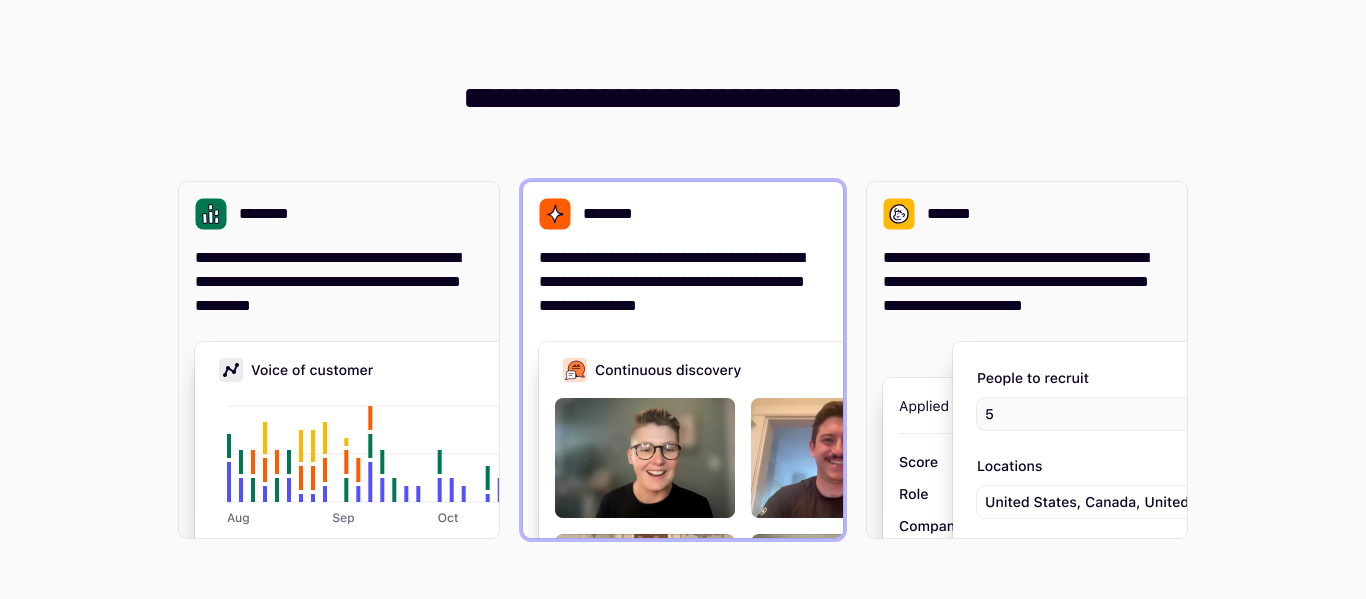 click on "********" at bounding box center (612, 214) 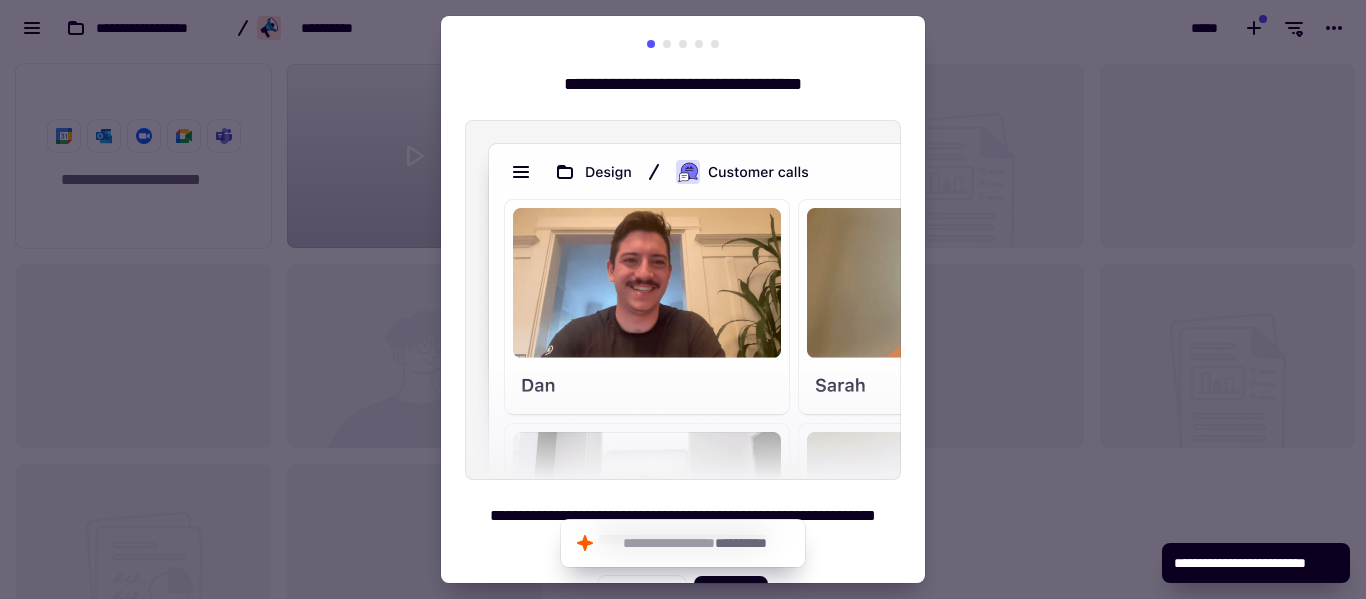 scroll, scrollTop: 16, scrollLeft: 16, axis: both 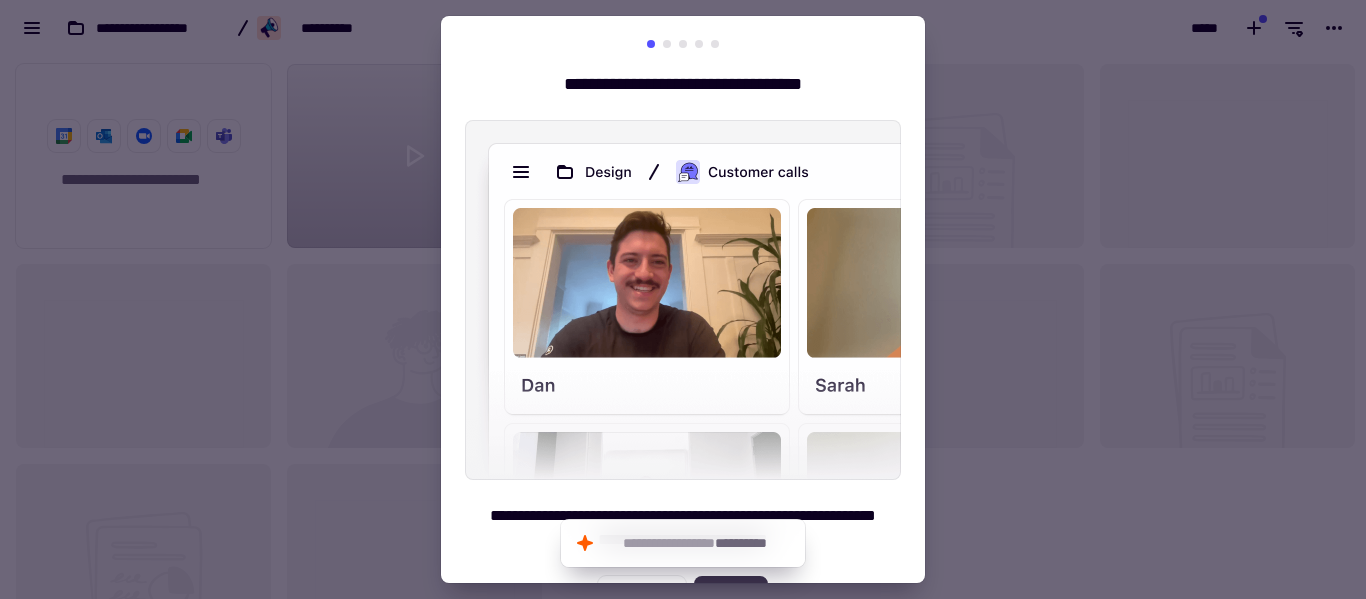 click on "********" 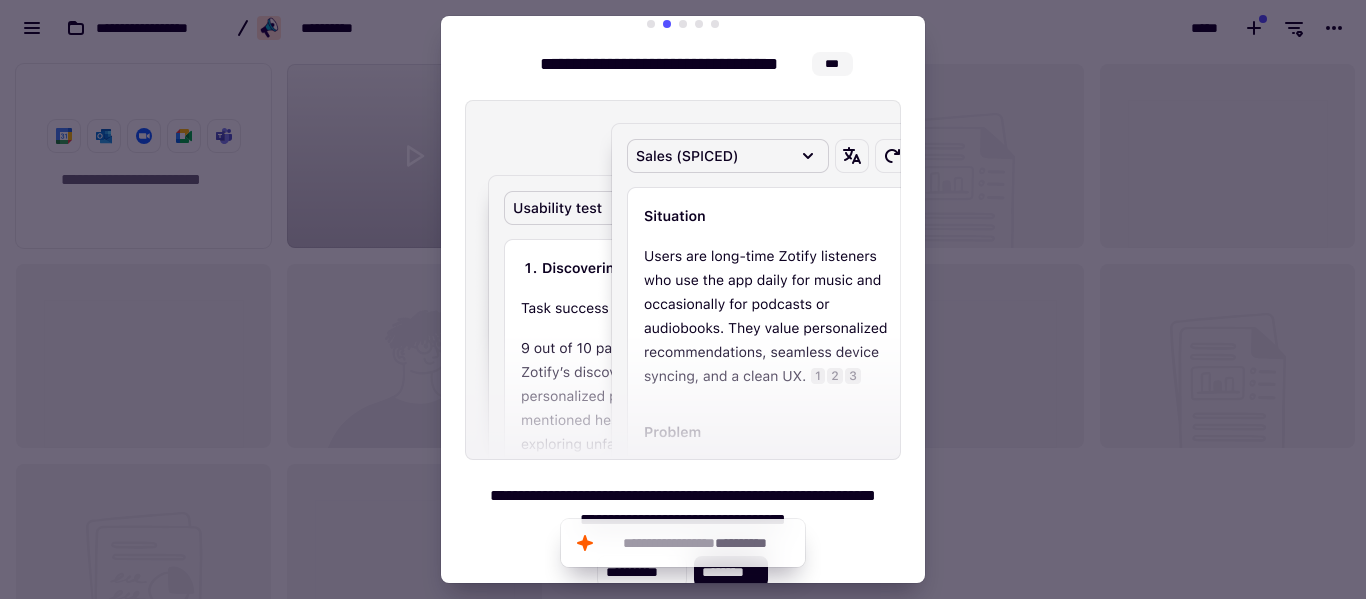 scroll, scrollTop: 37, scrollLeft: 0, axis: vertical 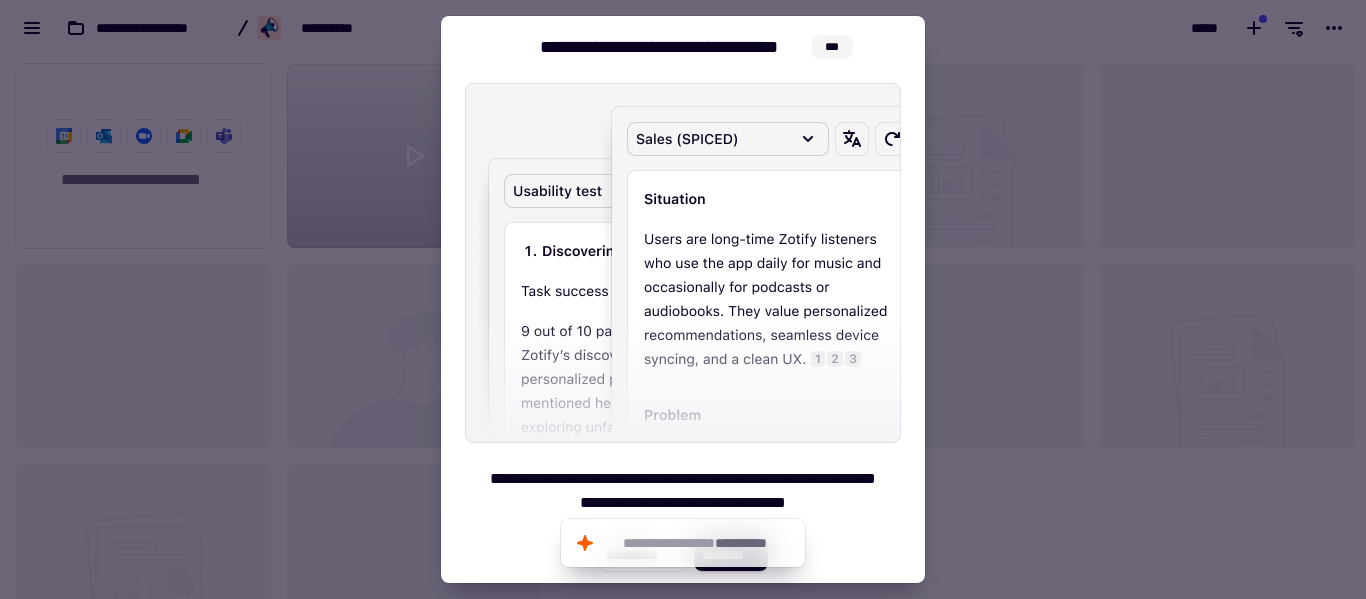 click at bounding box center (683, 299) 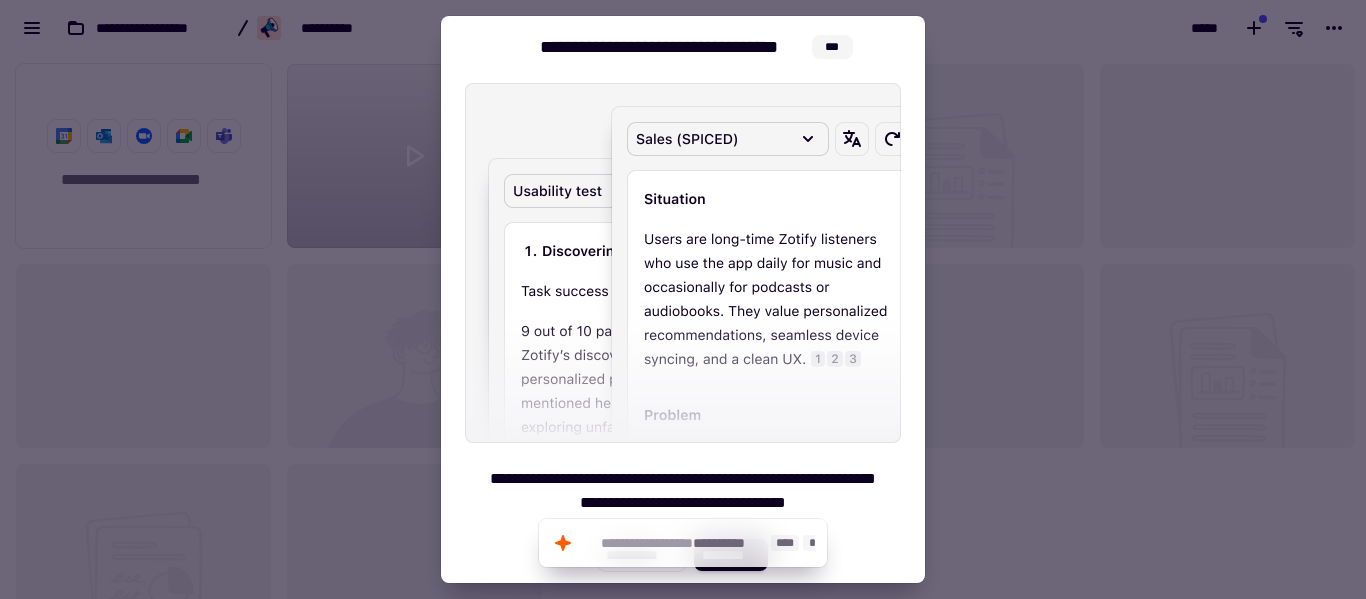 click on "**********" 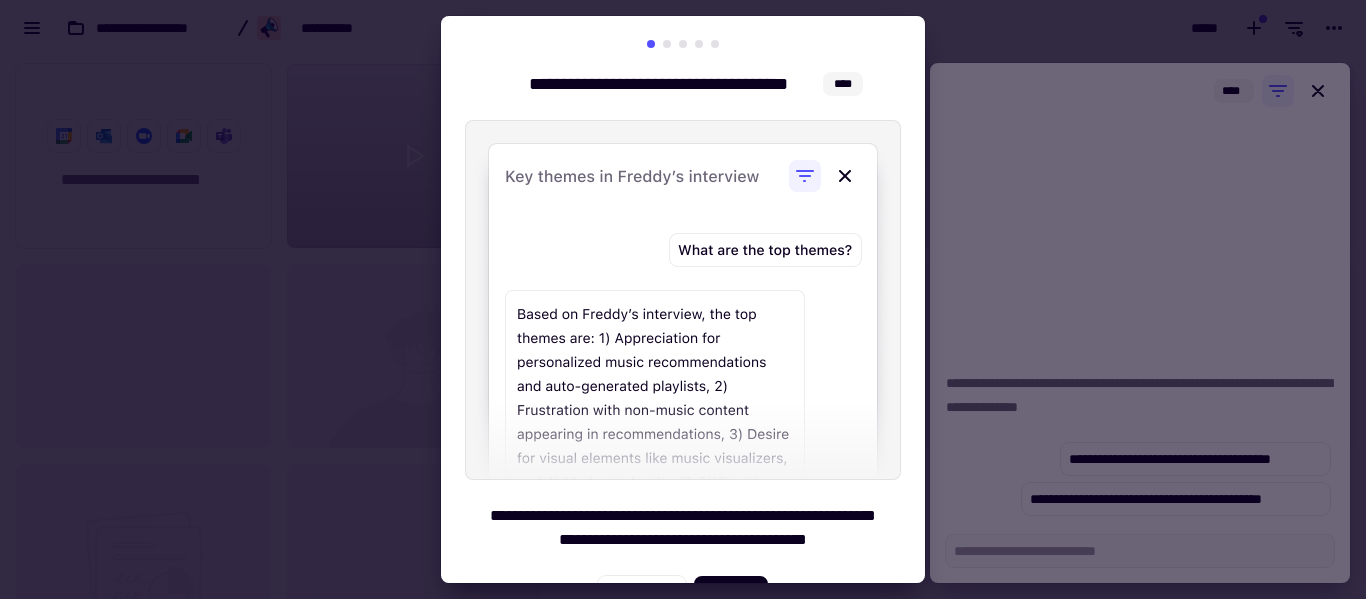 click at bounding box center [683, 300] 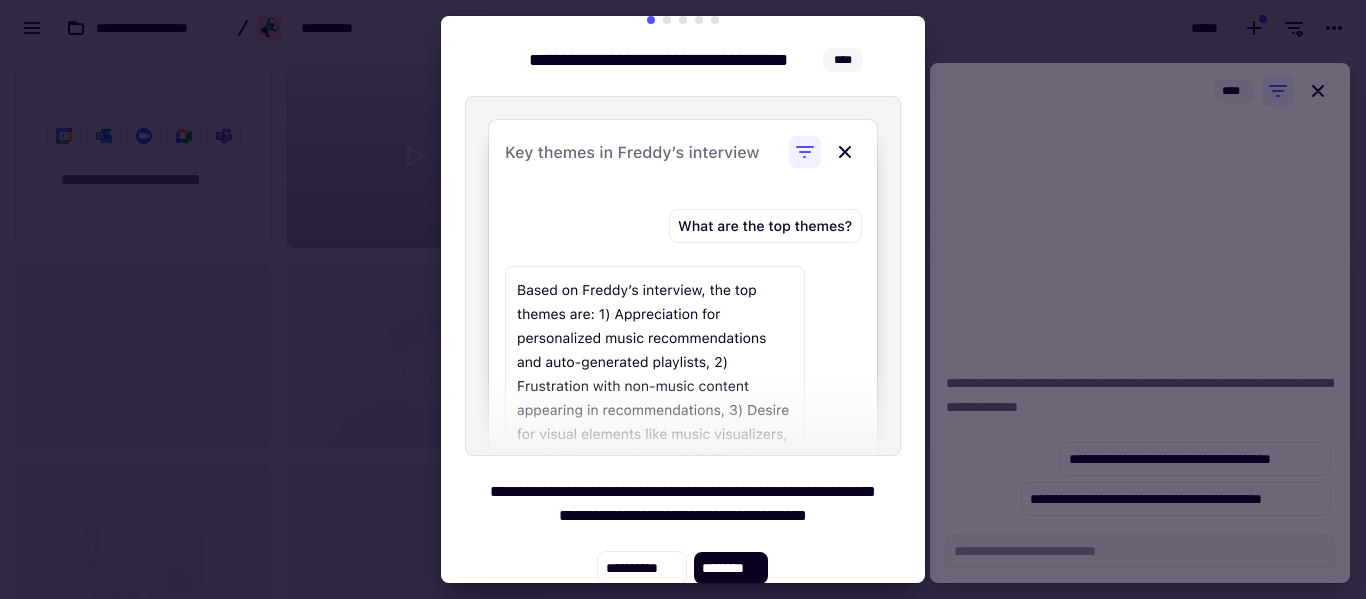 scroll, scrollTop: 37, scrollLeft: 0, axis: vertical 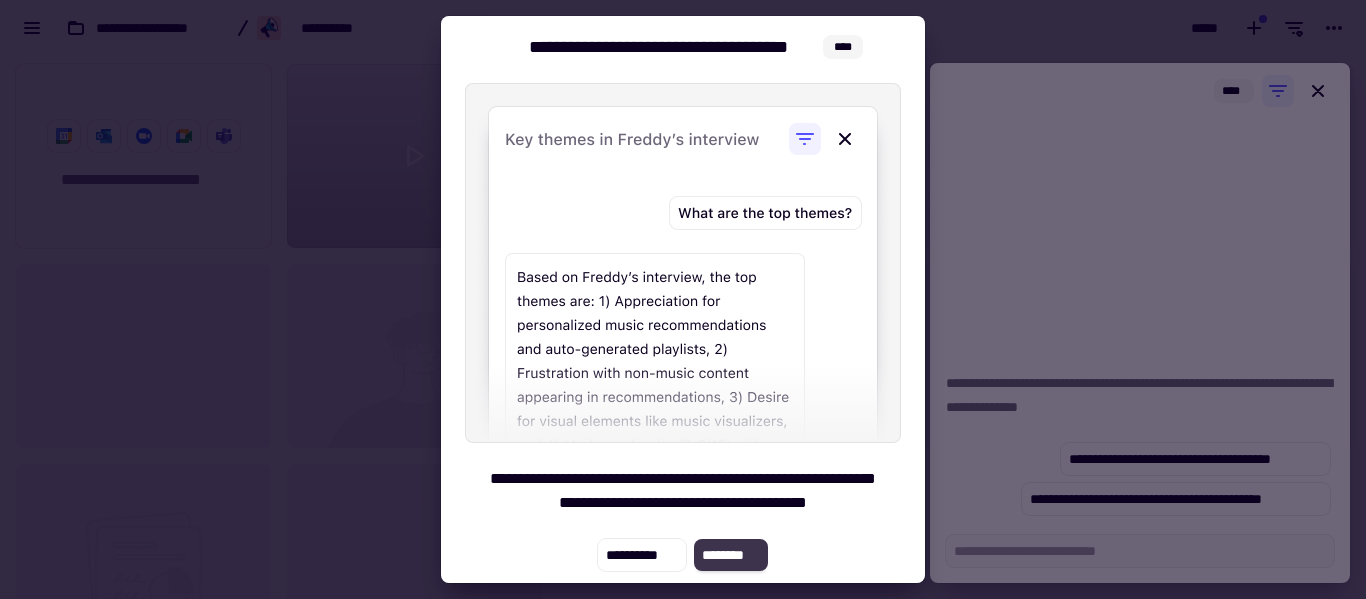 click on "********" 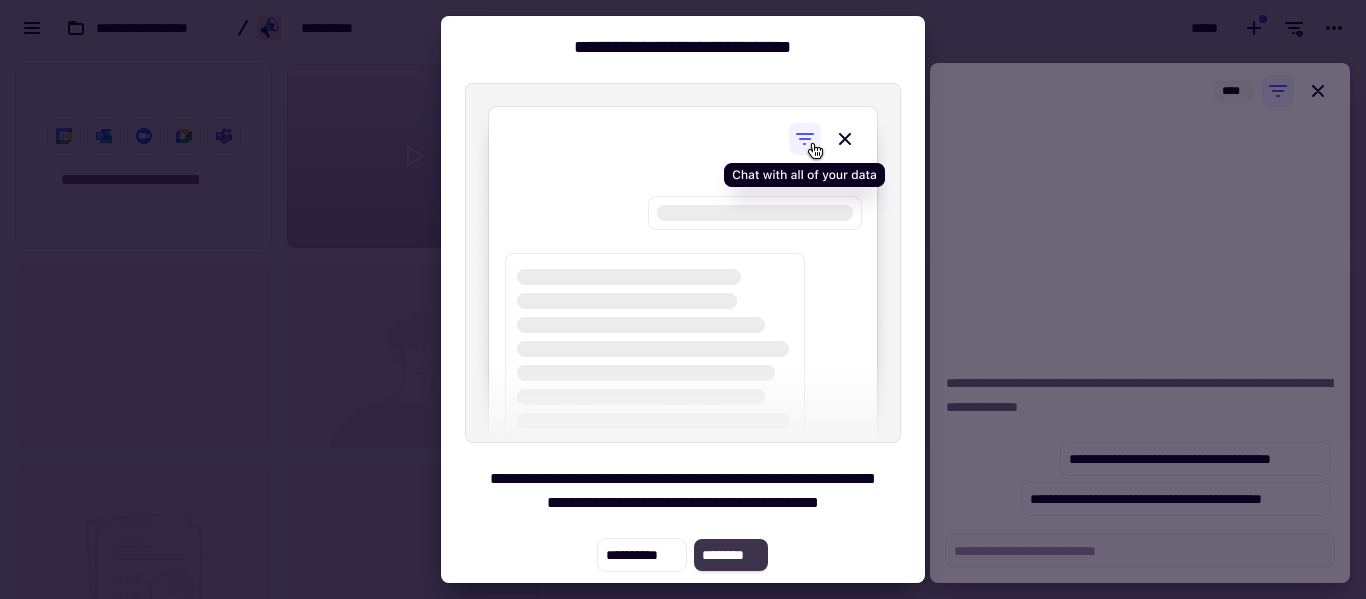 click on "********" 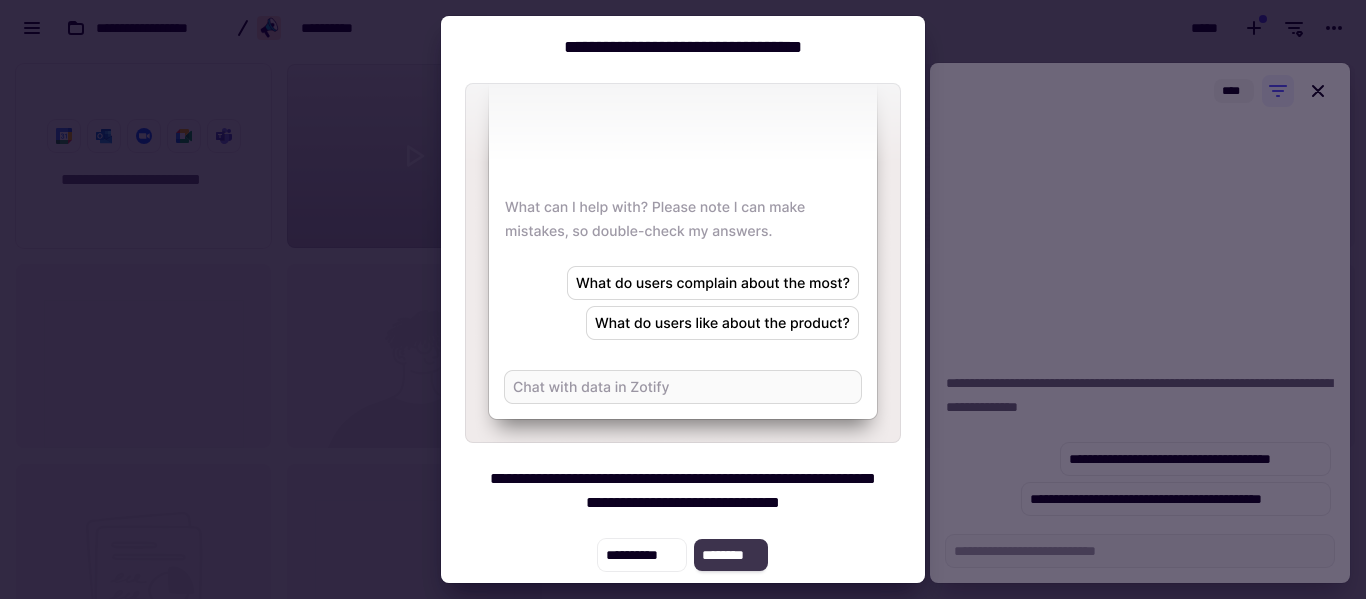 click on "********" 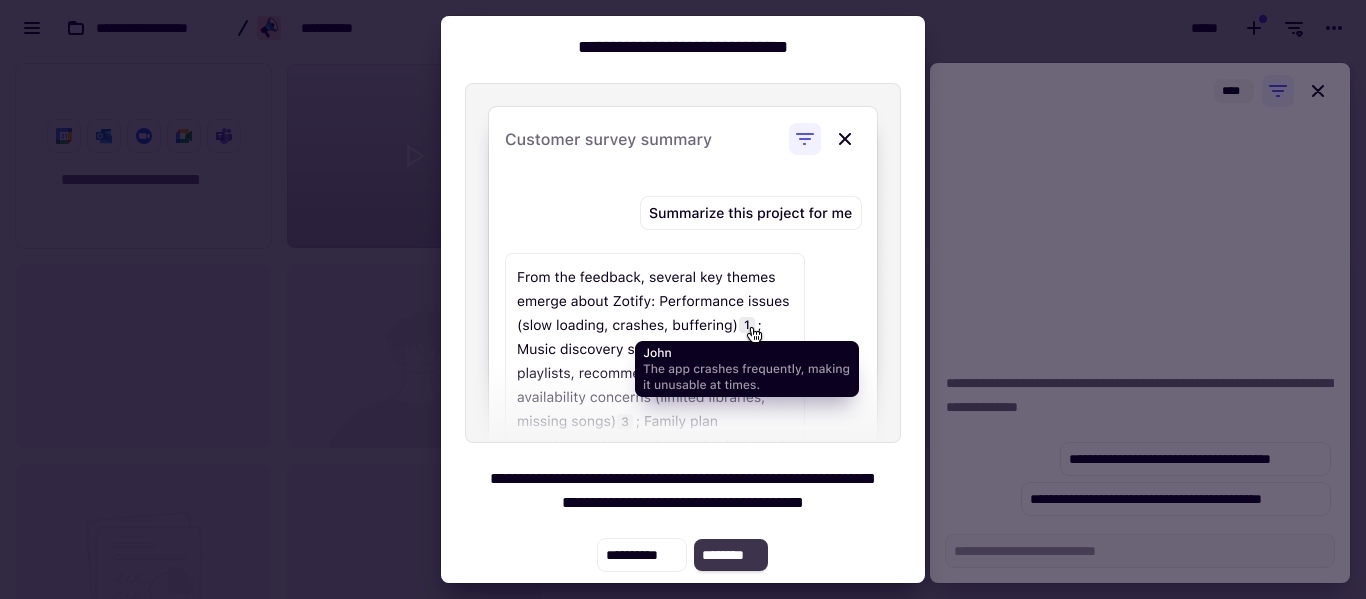 click on "********" 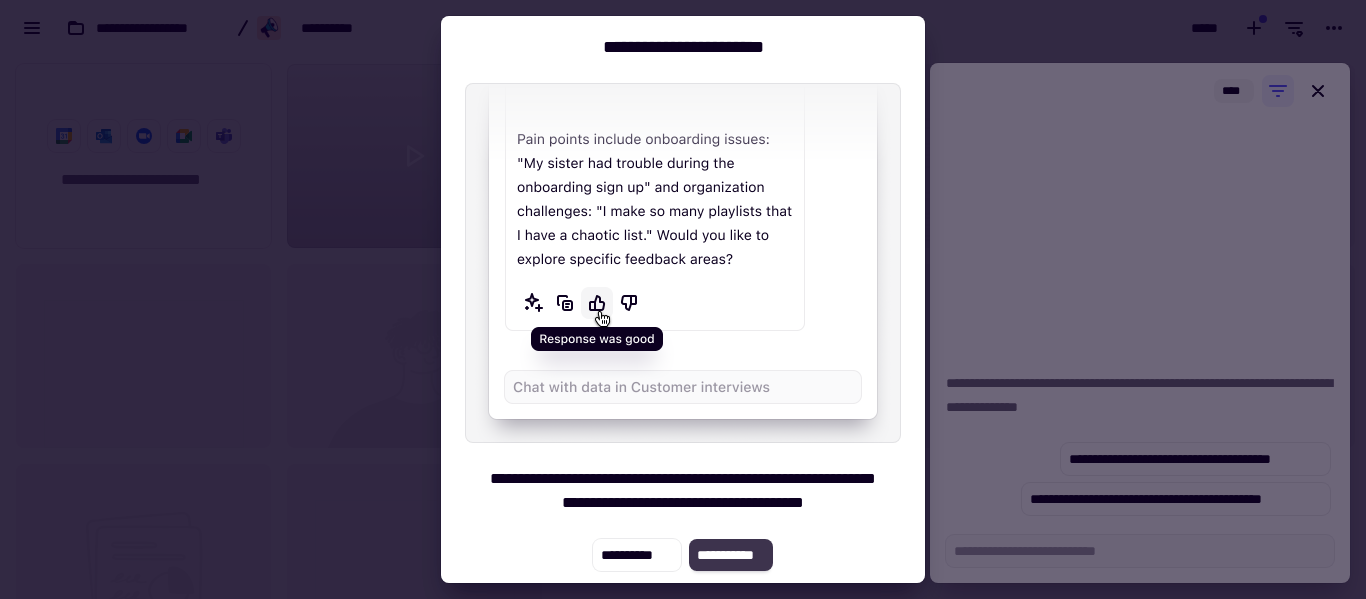 click on "**********" 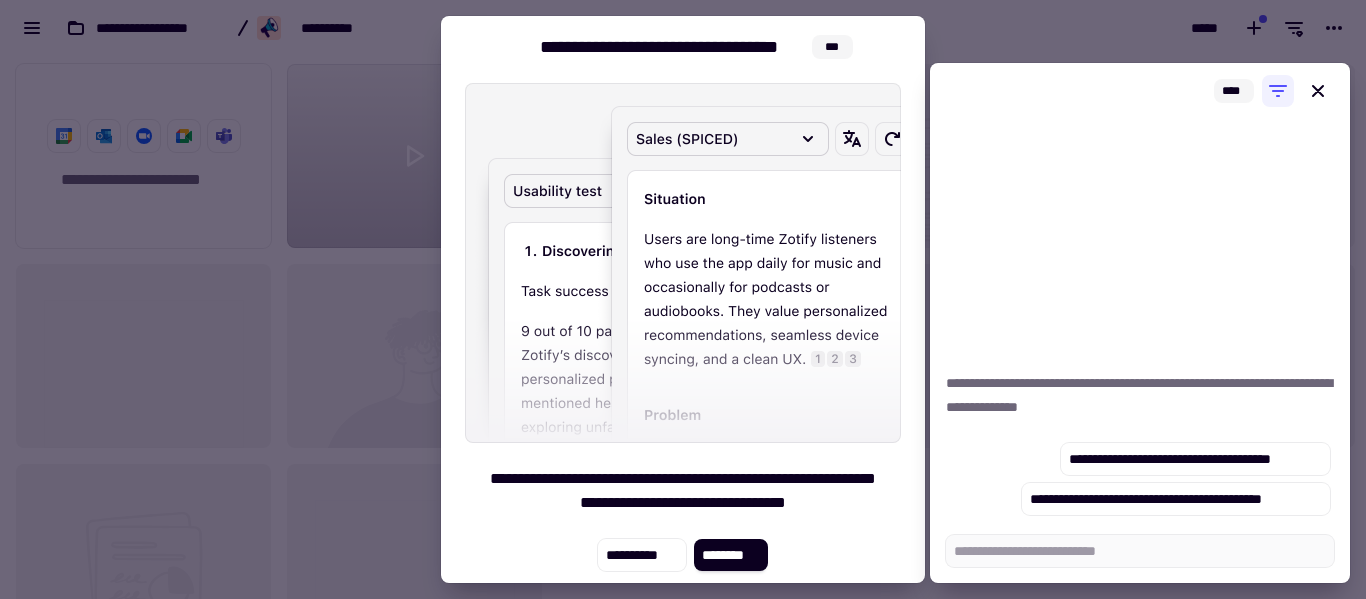 click on "********" 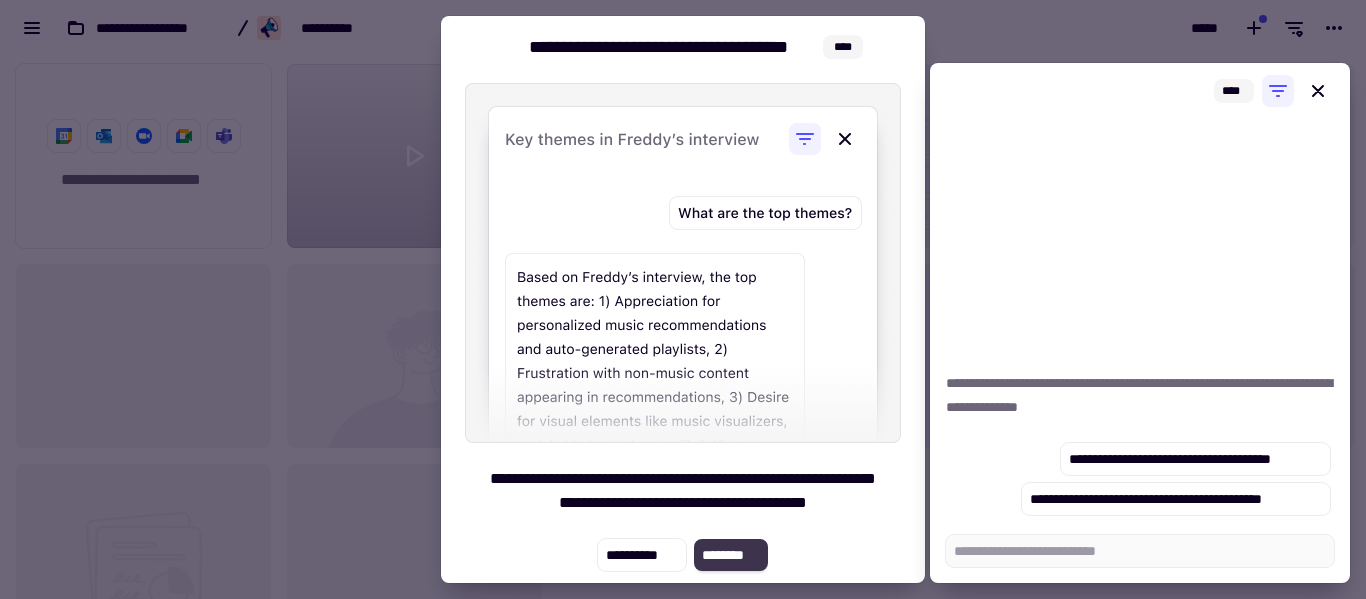 click on "********" 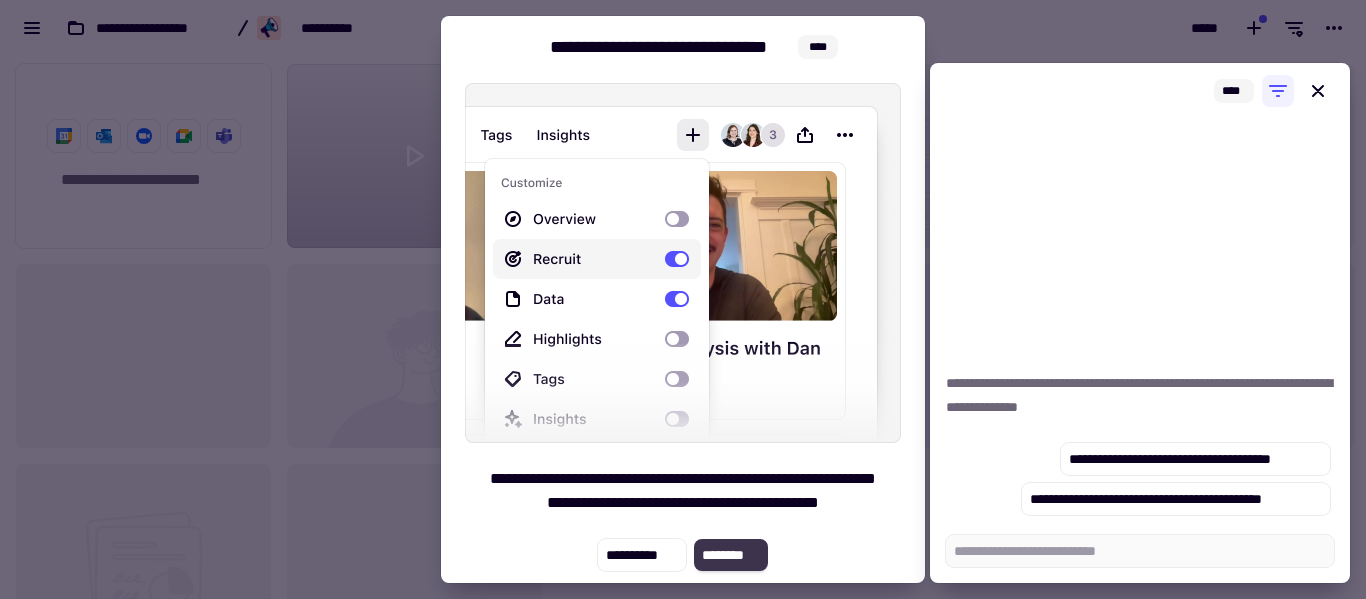 click on "********" 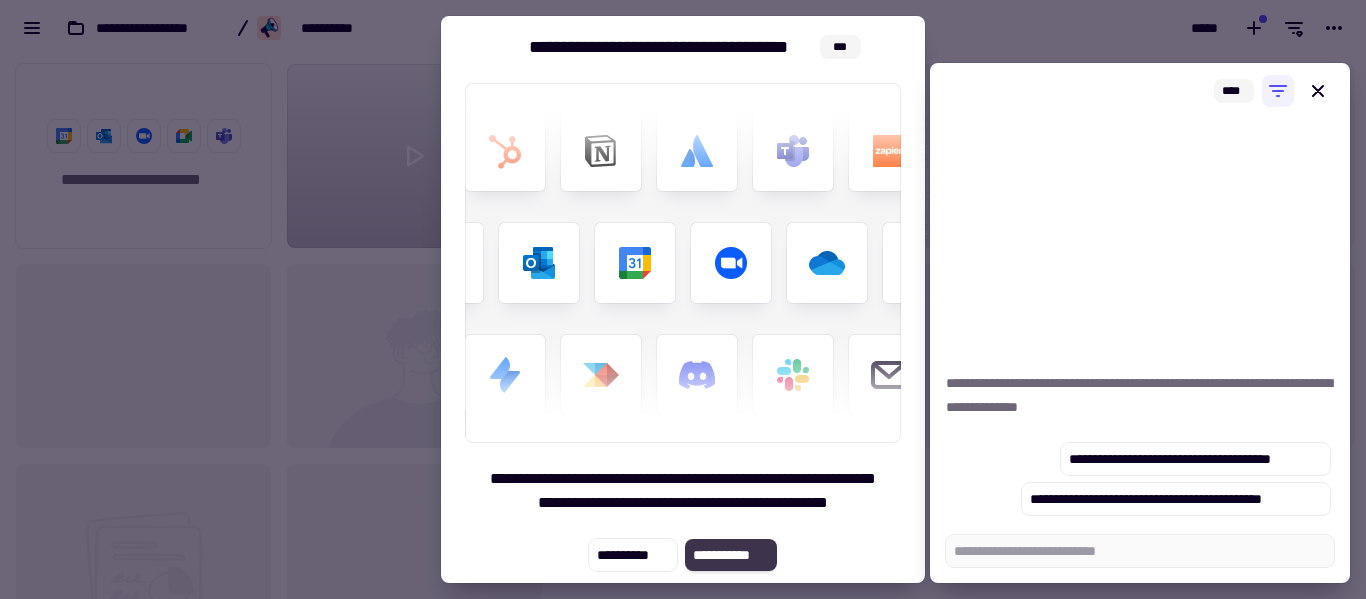 click on "**********" 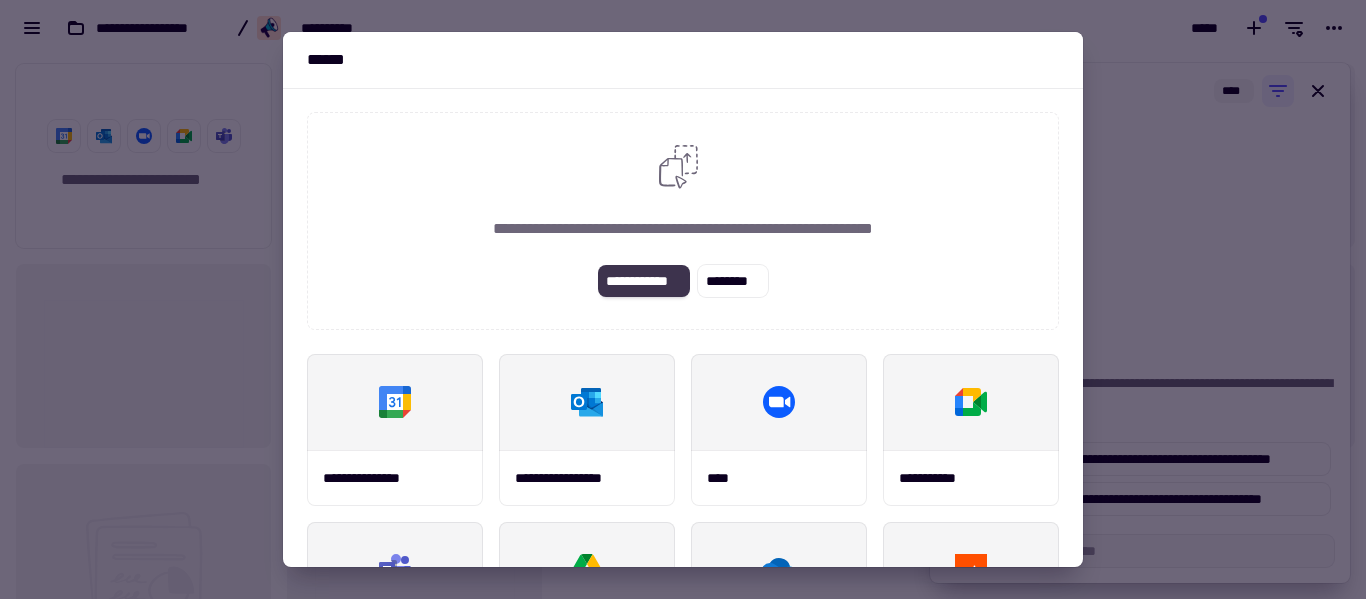 click on "**********" 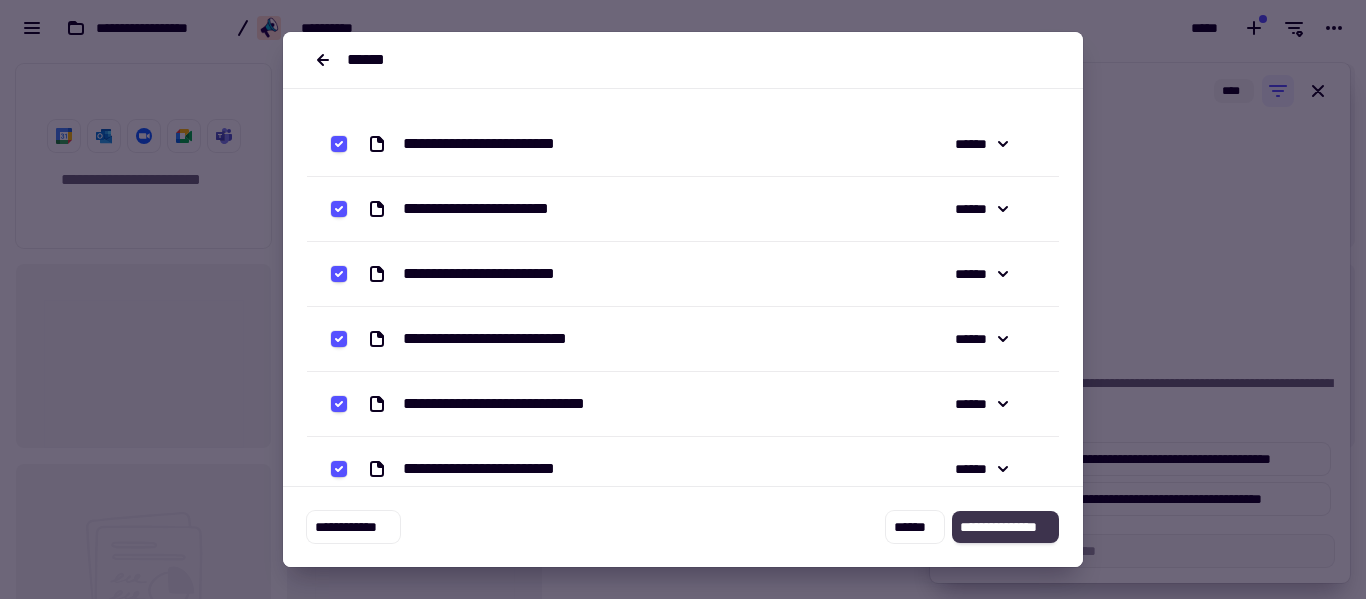 click on "**********" 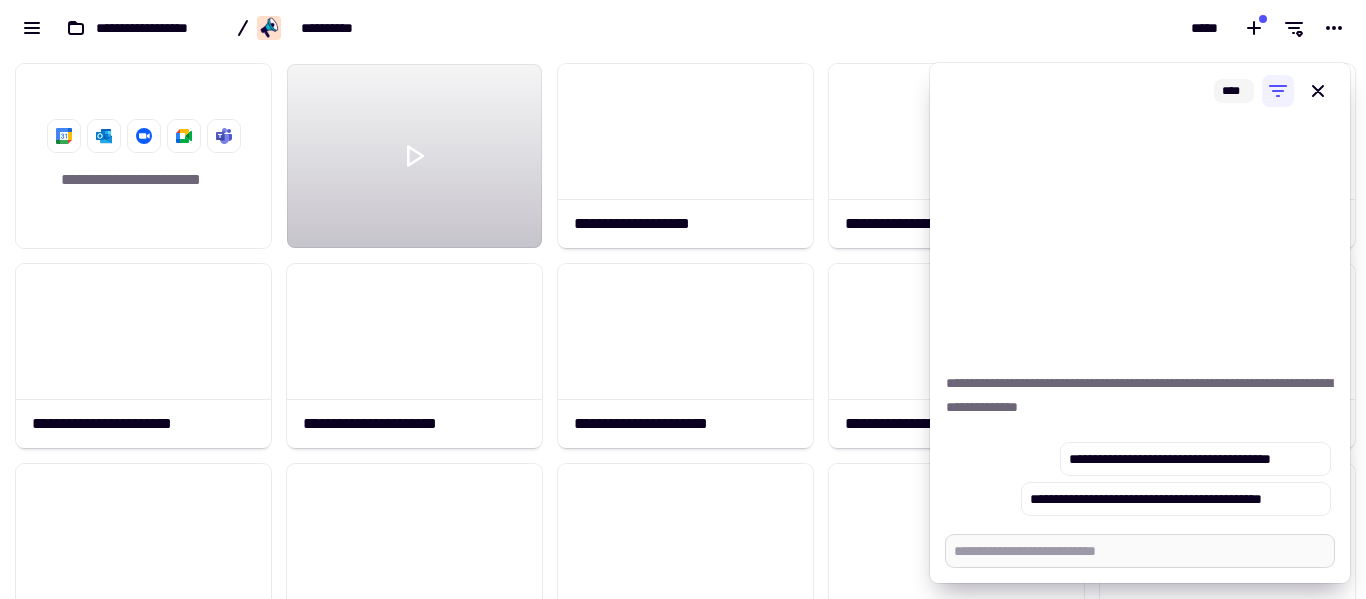 click at bounding box center (1140, 551) 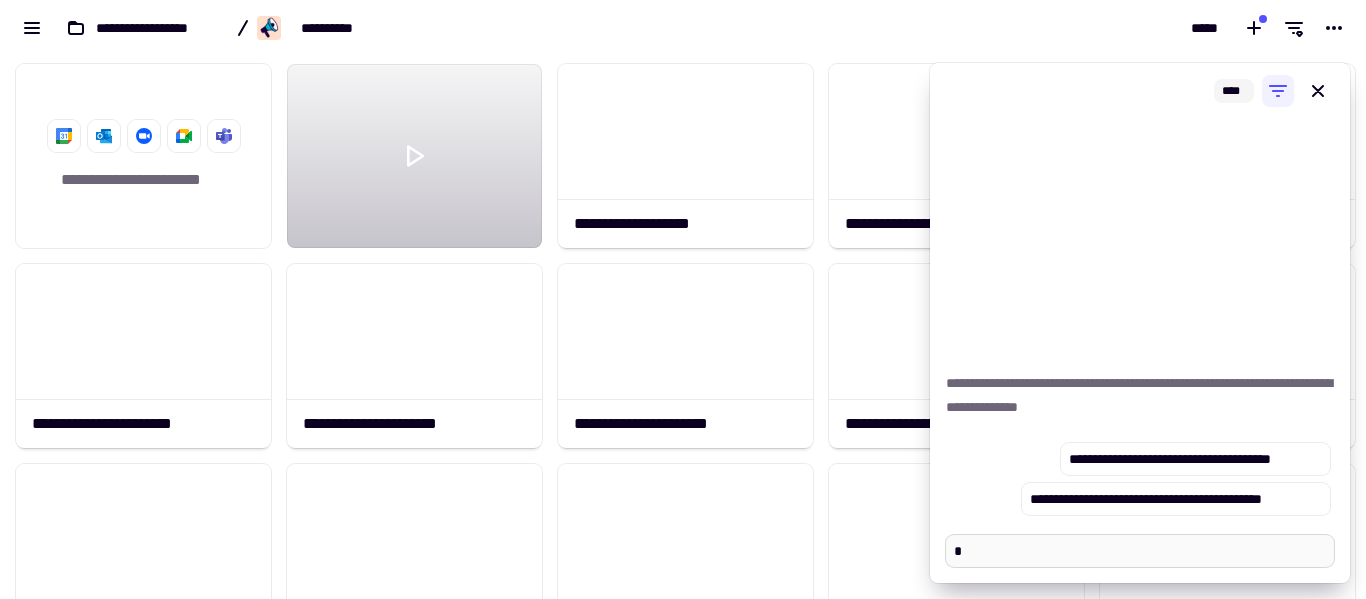 type on "*" 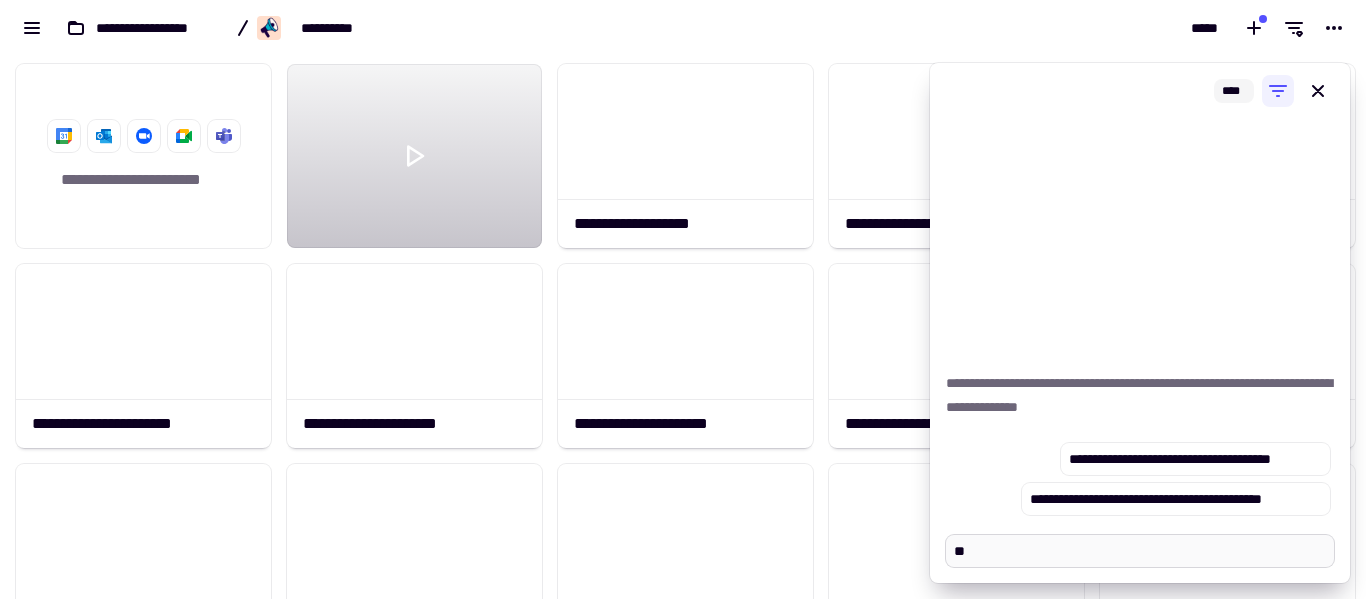 type on "*" 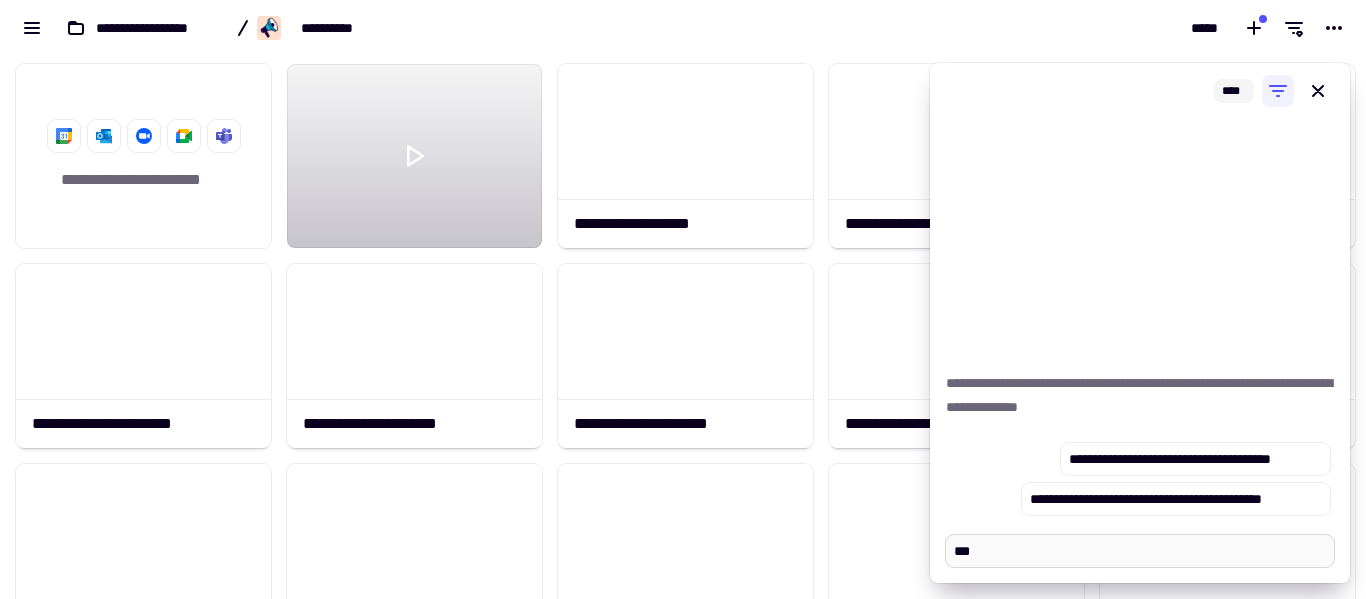 type on "*" 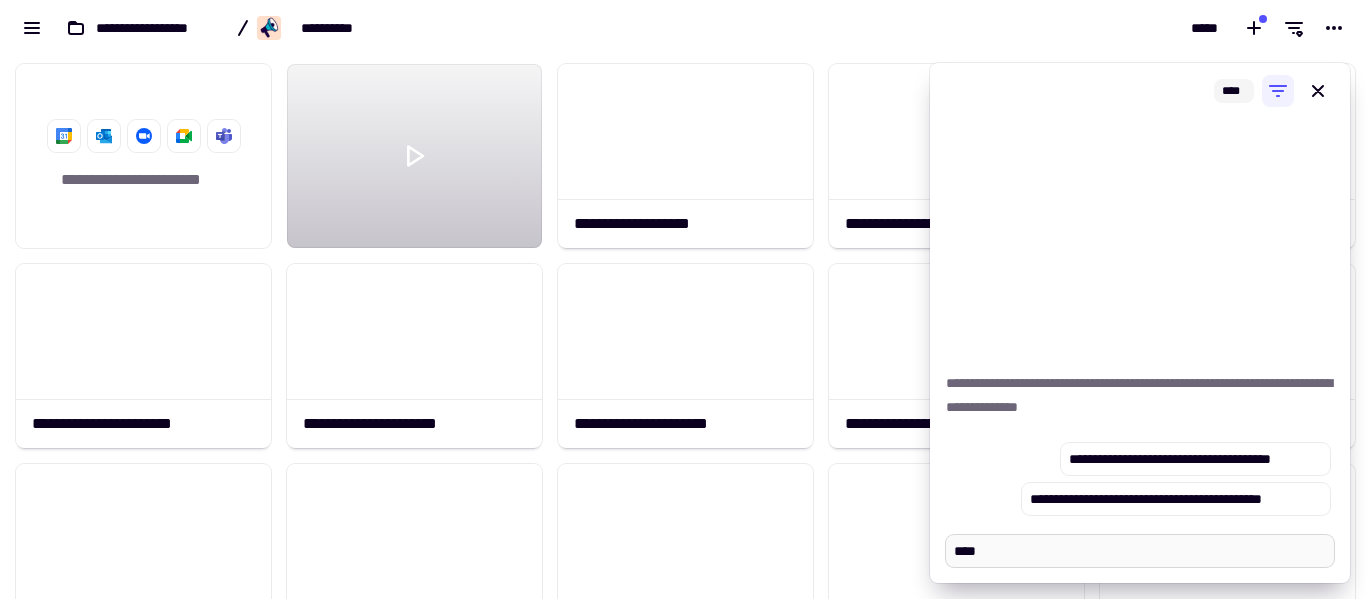 type on "*" 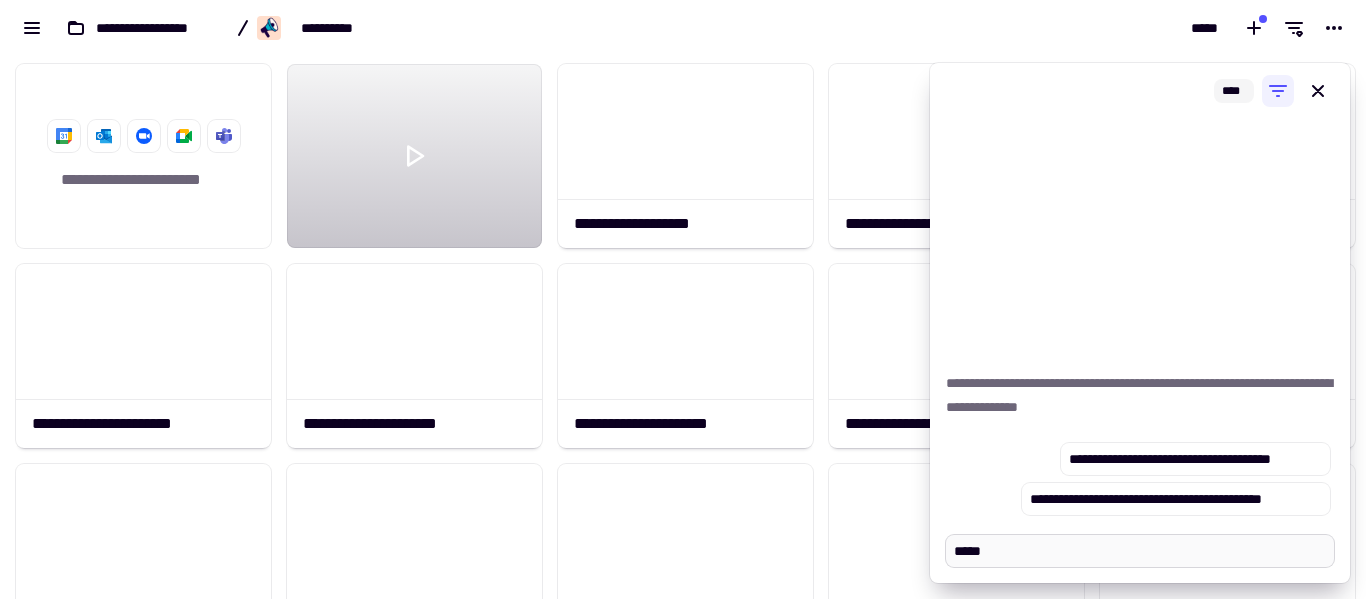 type on "*" 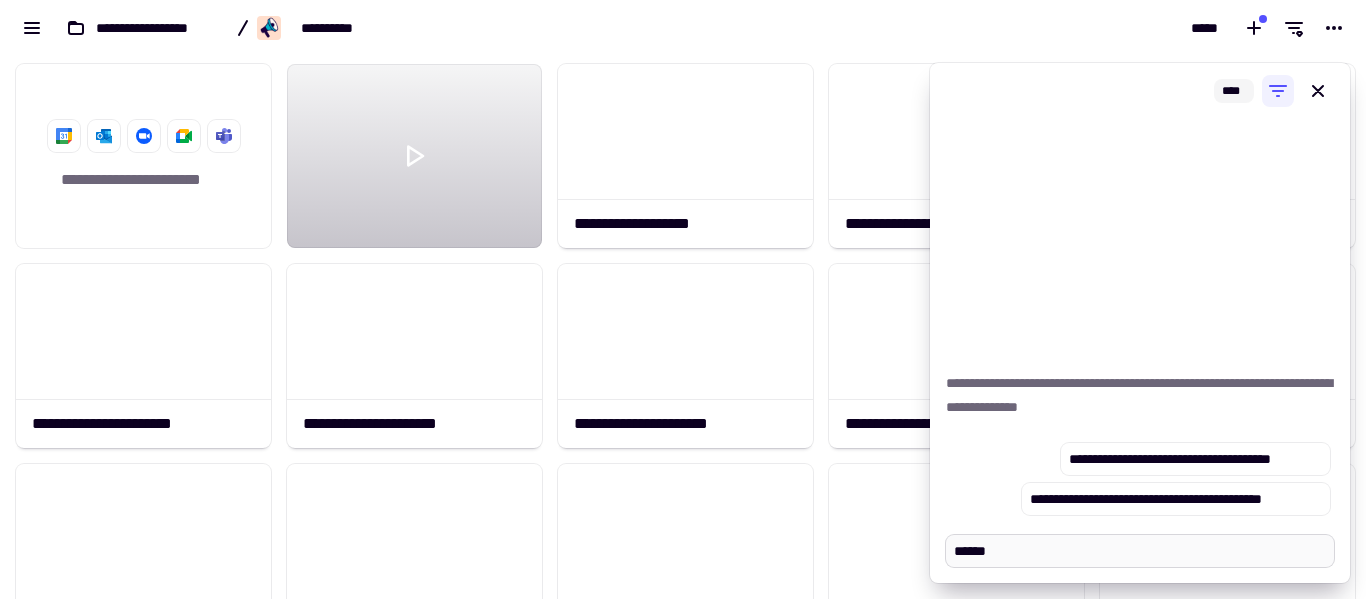 type on "*" 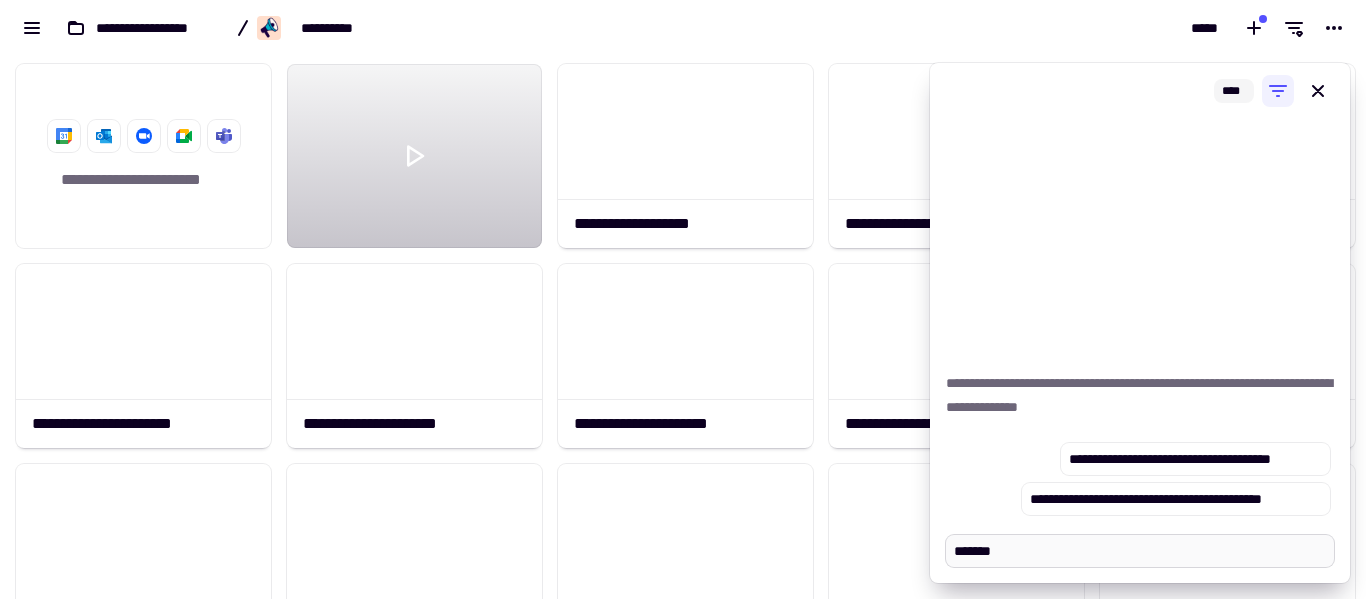 type on "********" 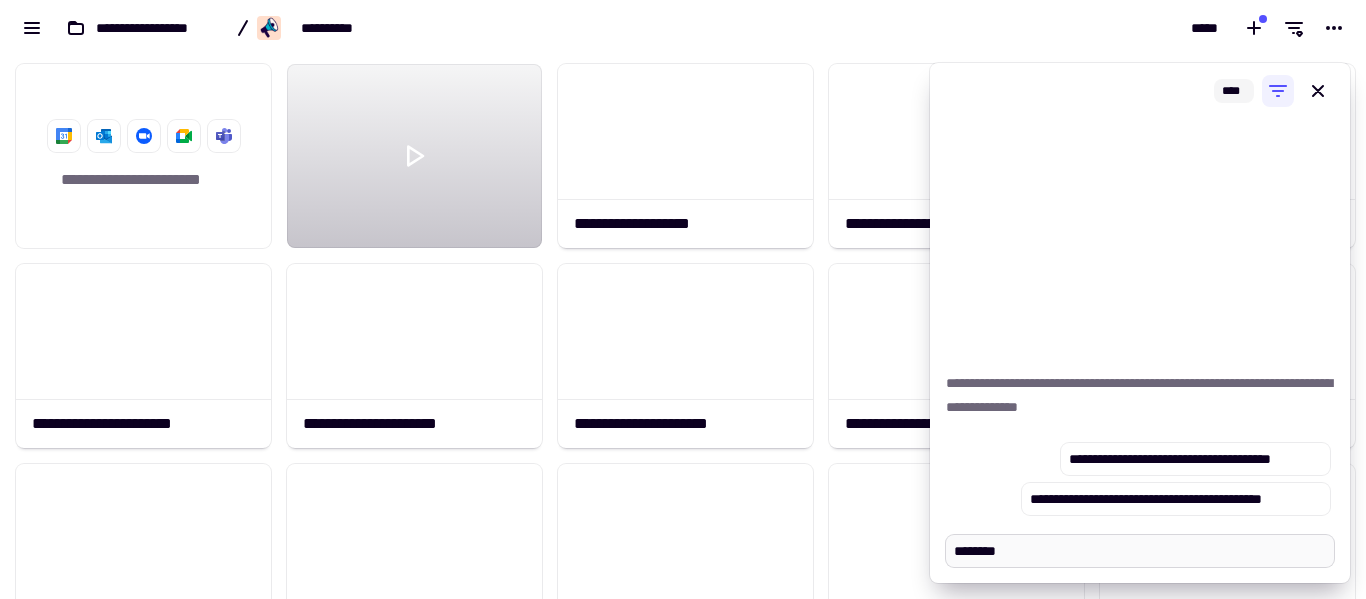type on "*" 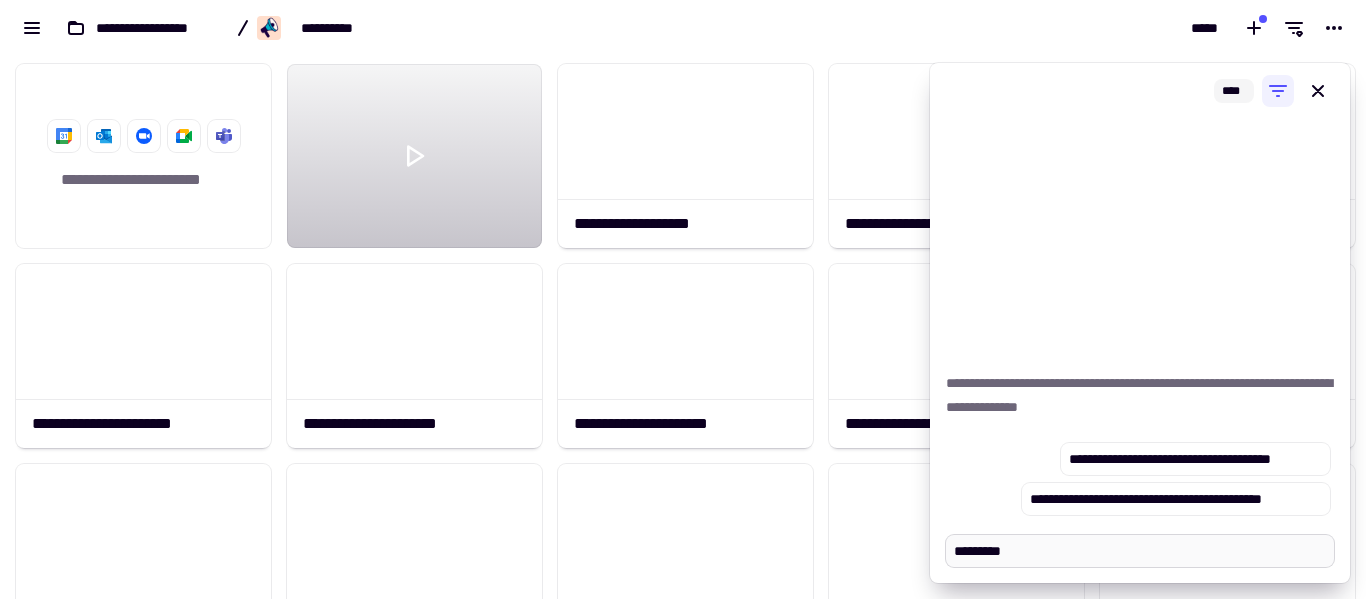 type on "*" 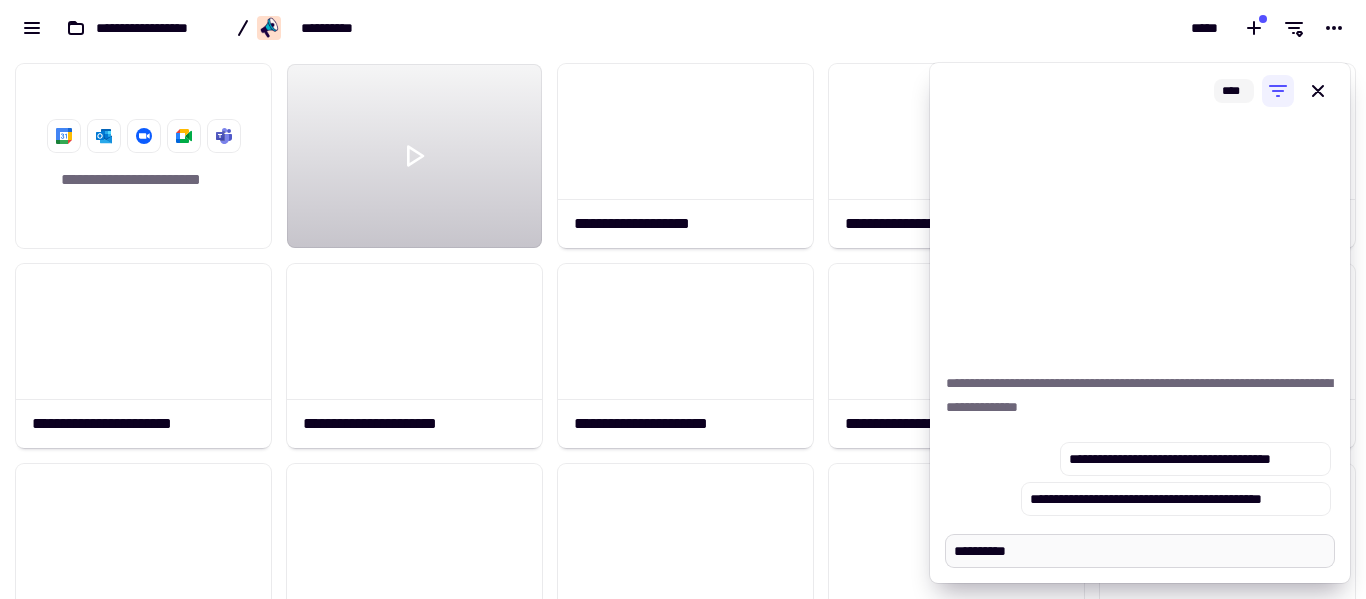 type on "*" 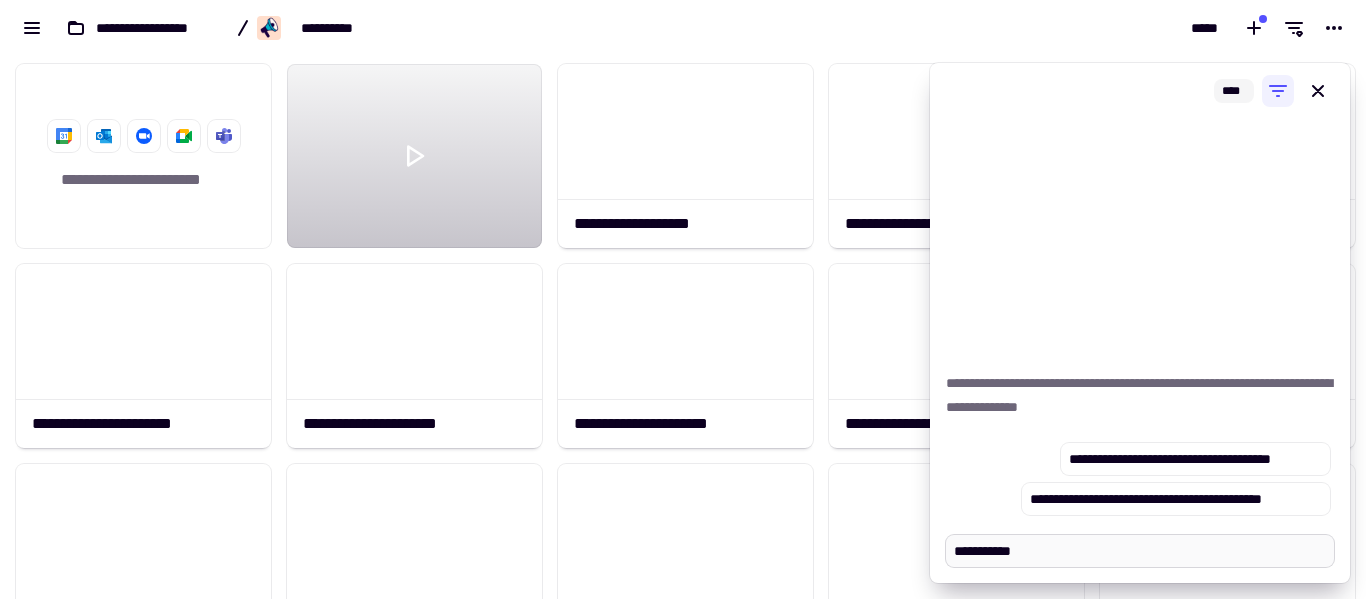 type on "*" 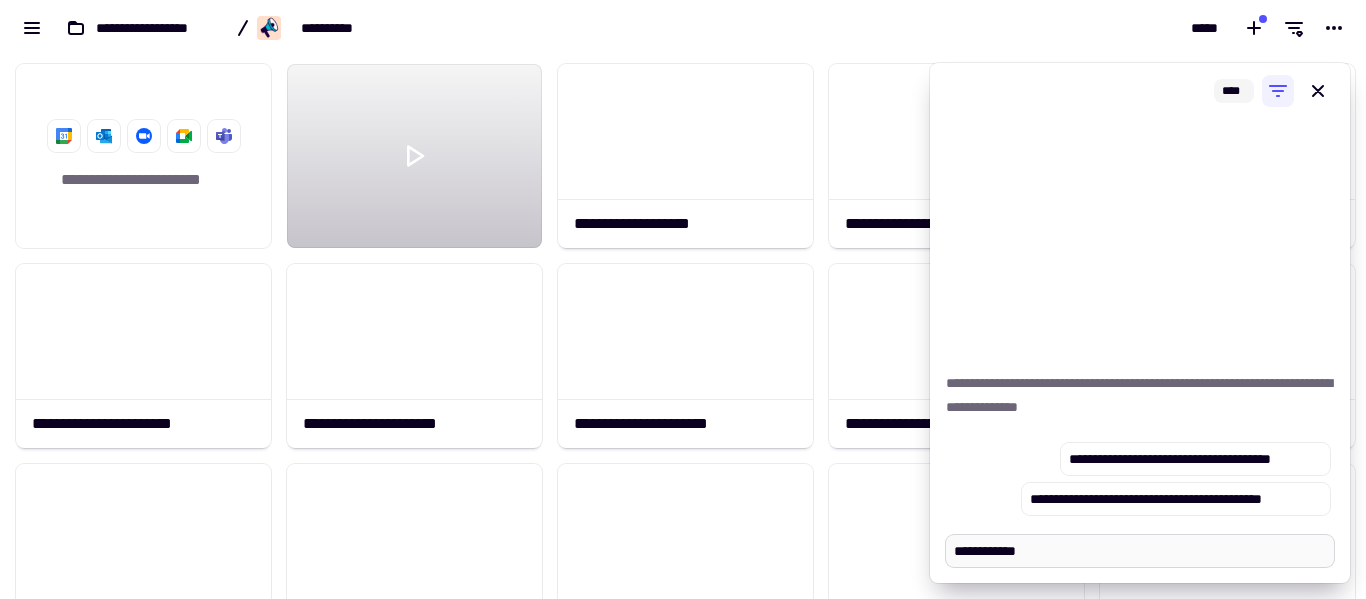 type on "*" 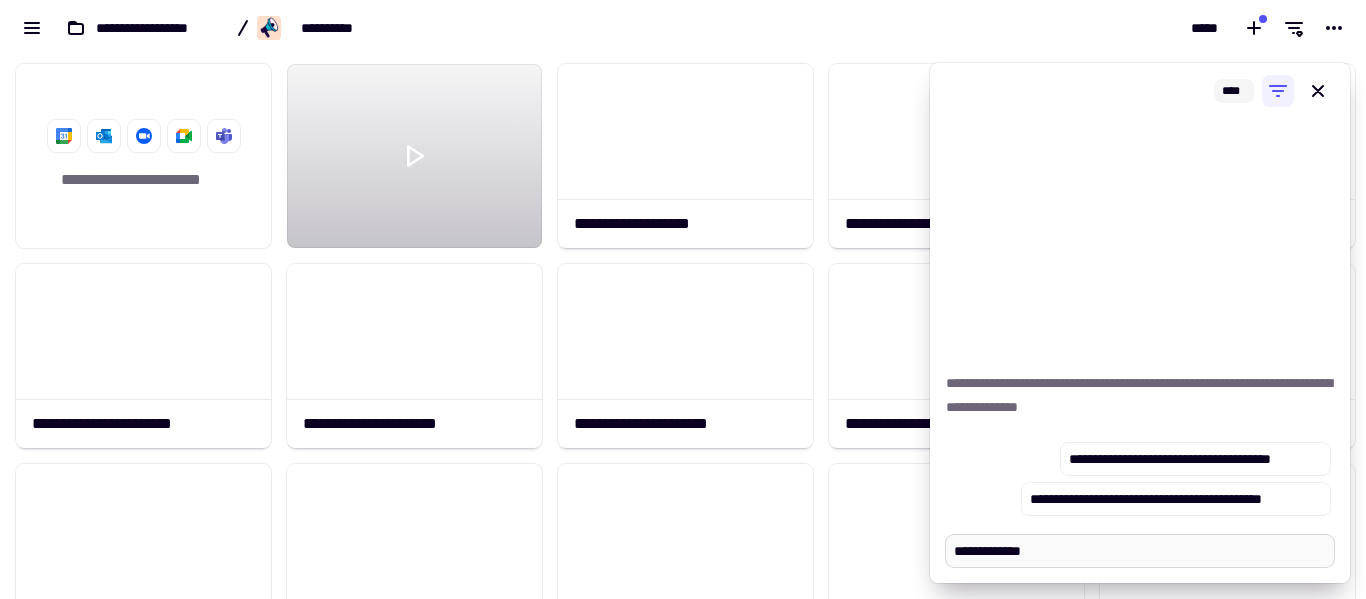type on "*" 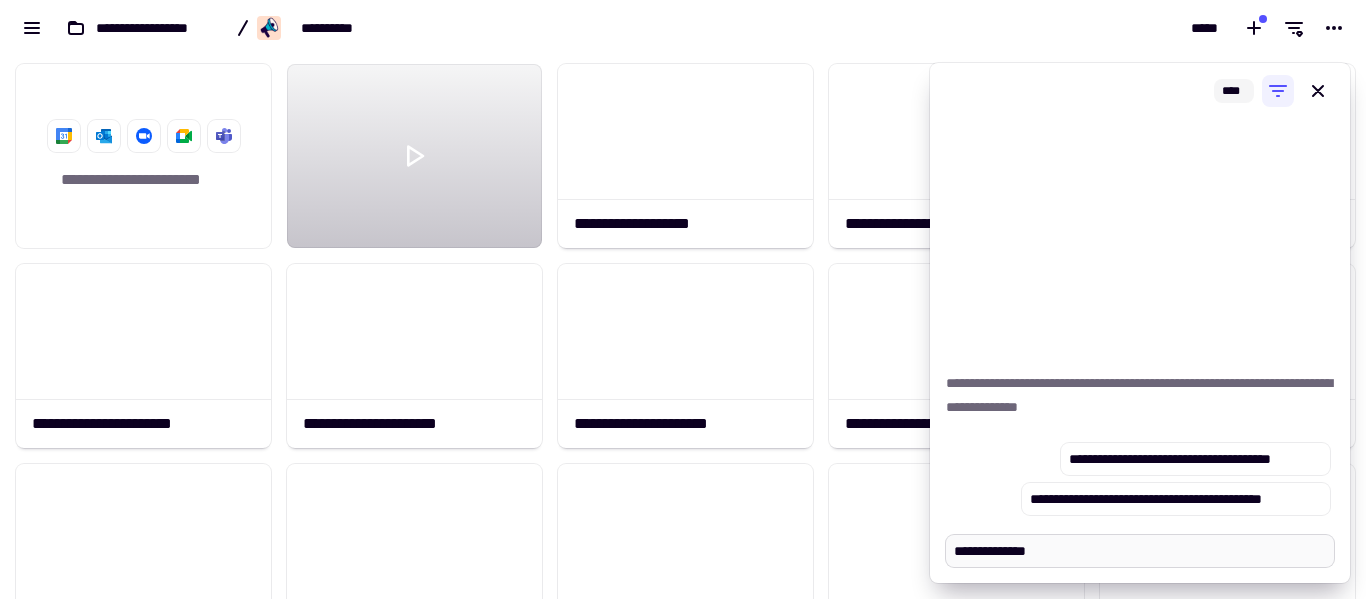 type on "*" 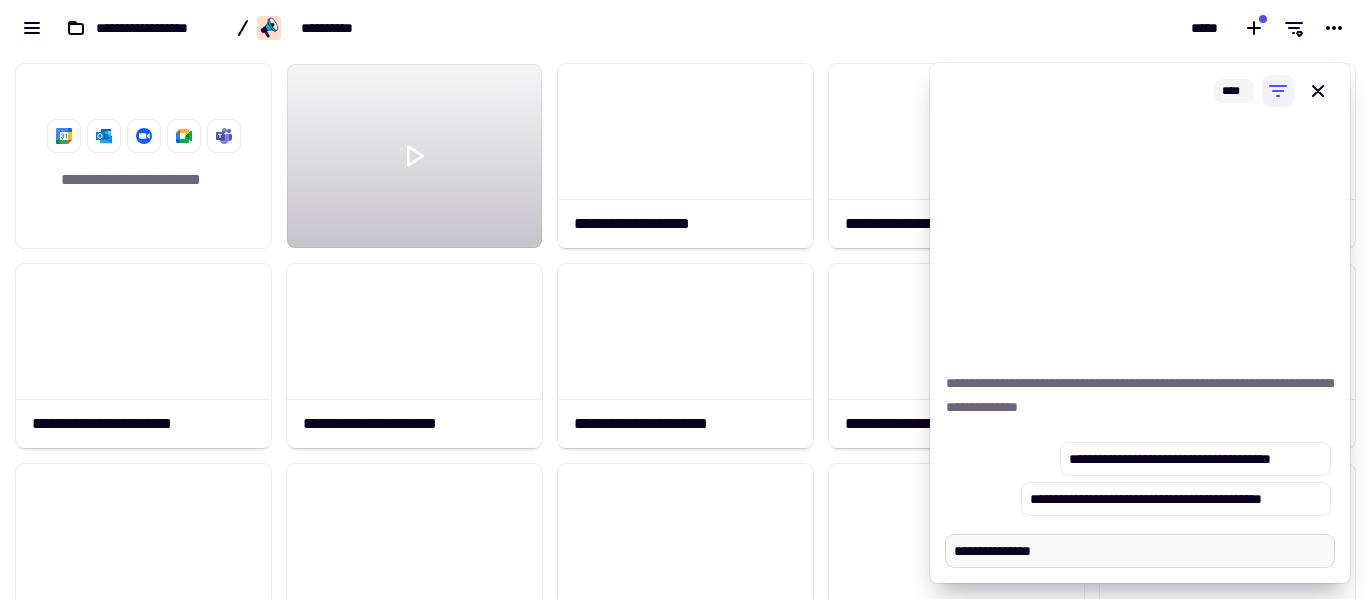 type on "*" 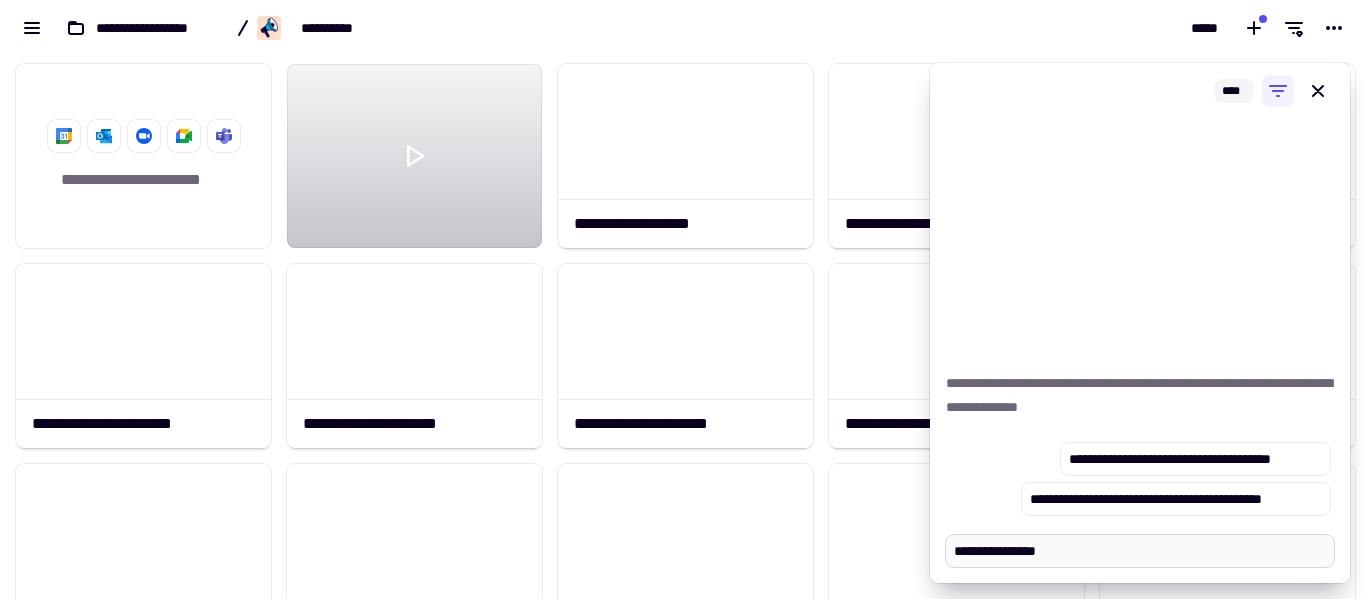 type on "*" 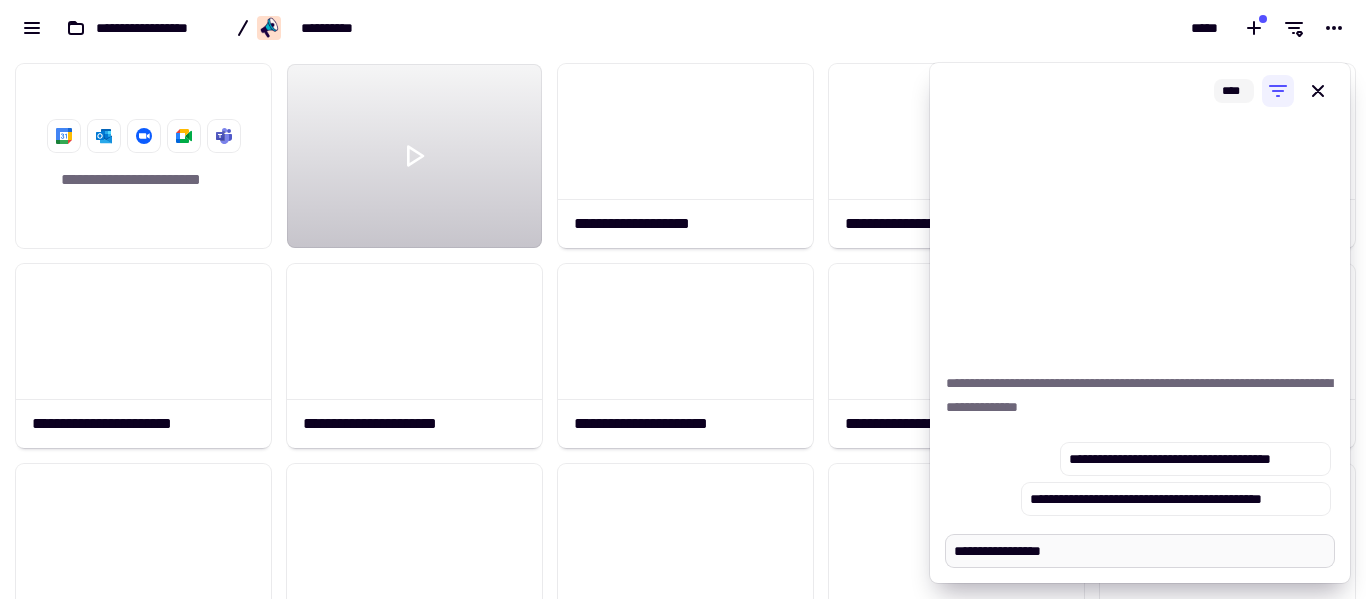 type on "*" 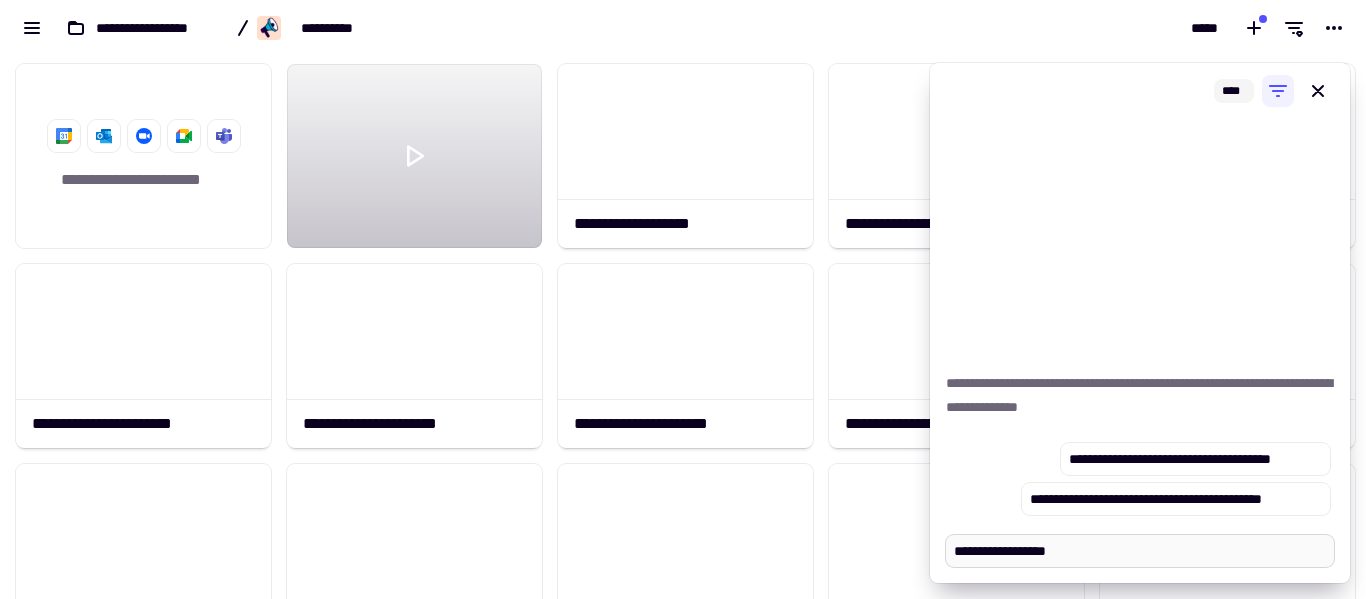 type on "*" 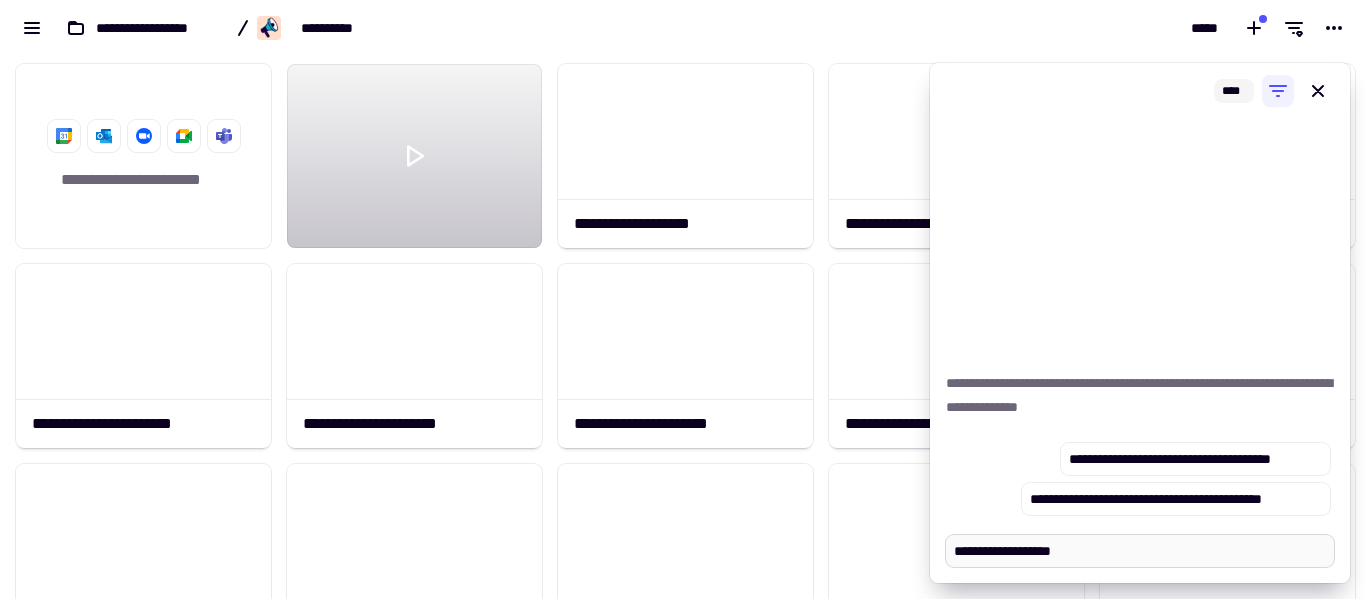 type on "*" 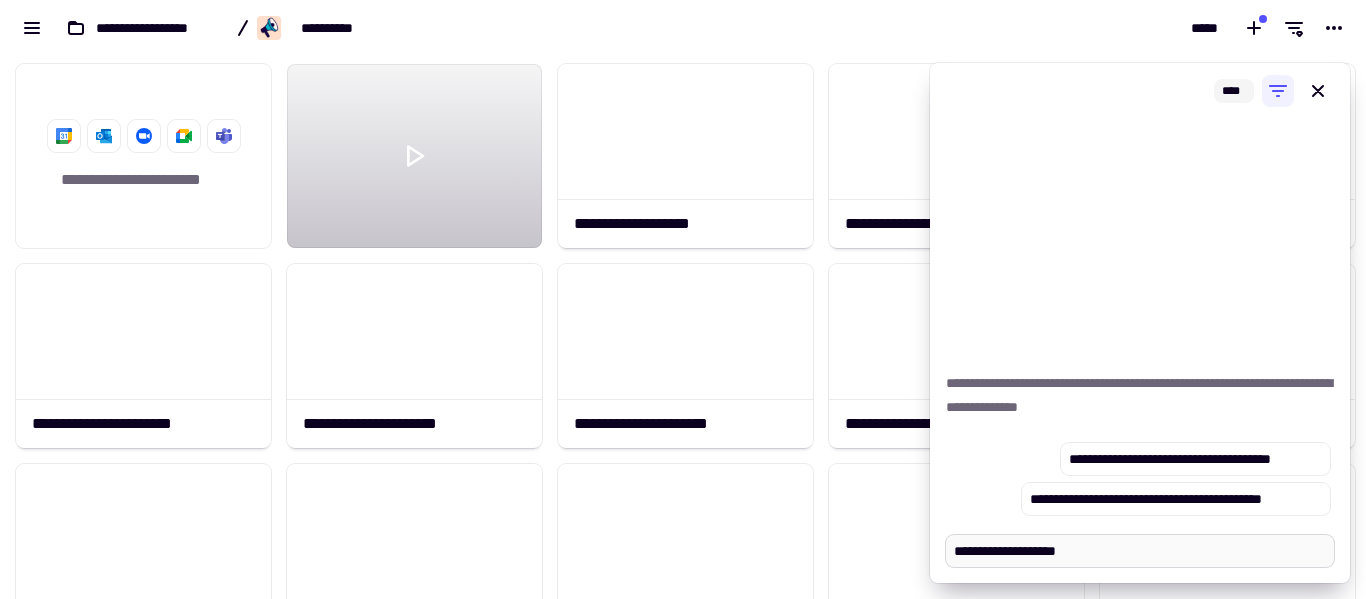 type on "*" 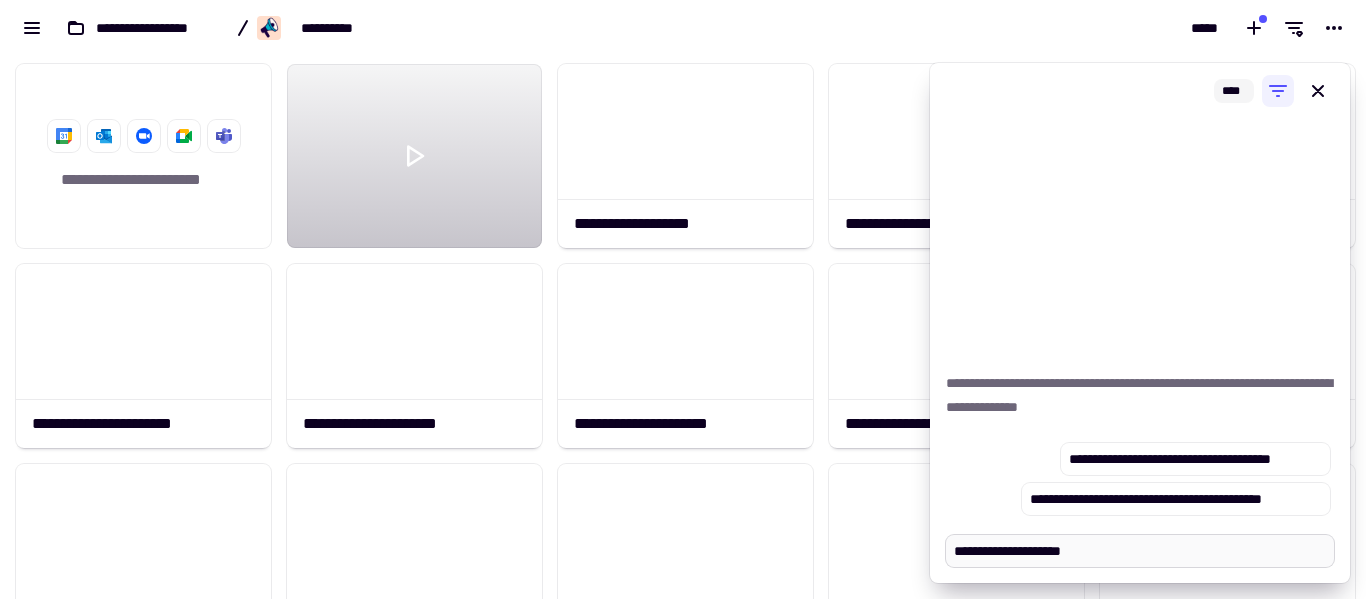 type on "*" 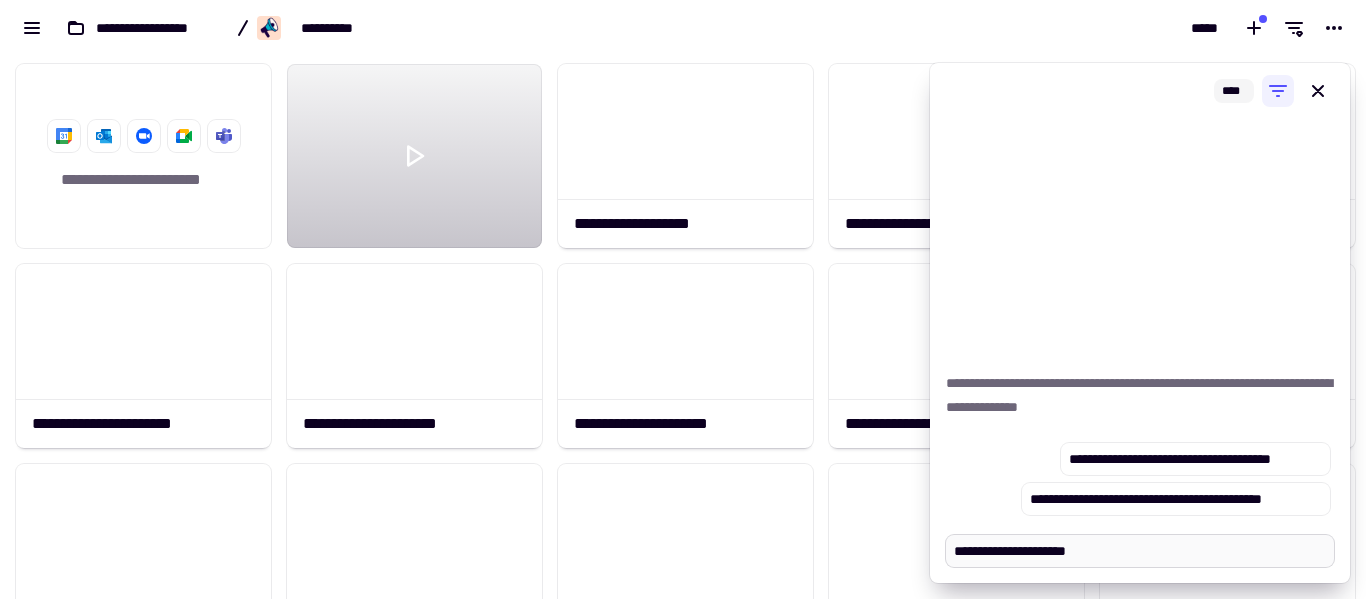 type on "*" 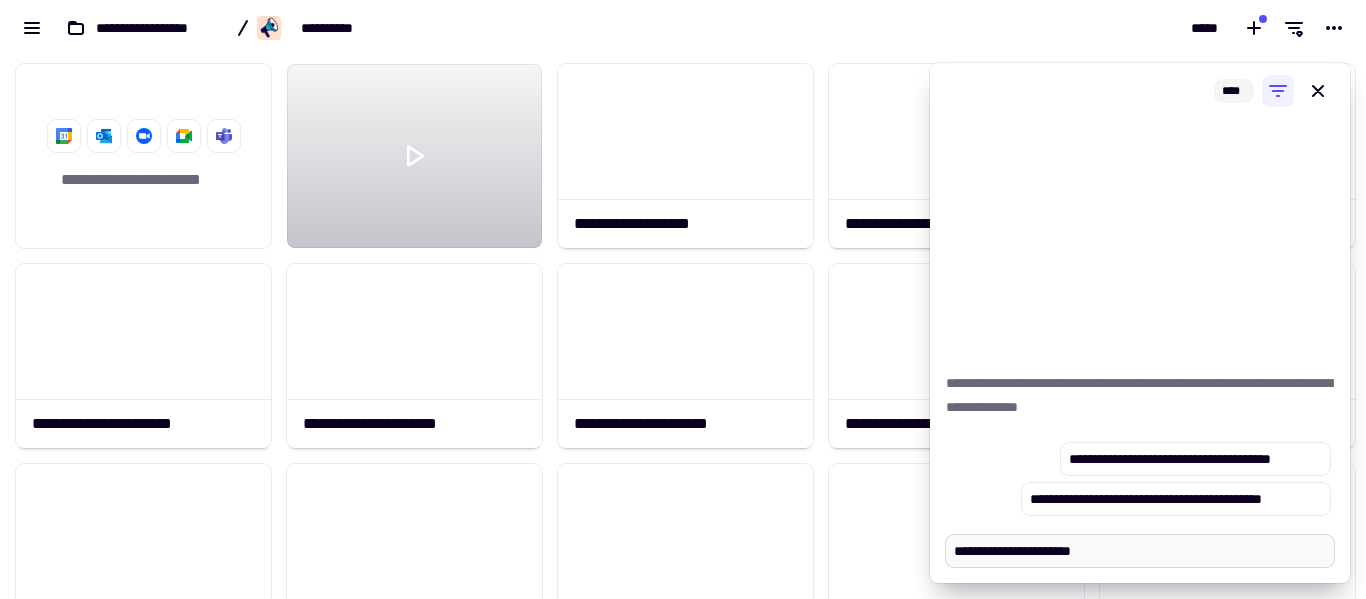 type on "*" 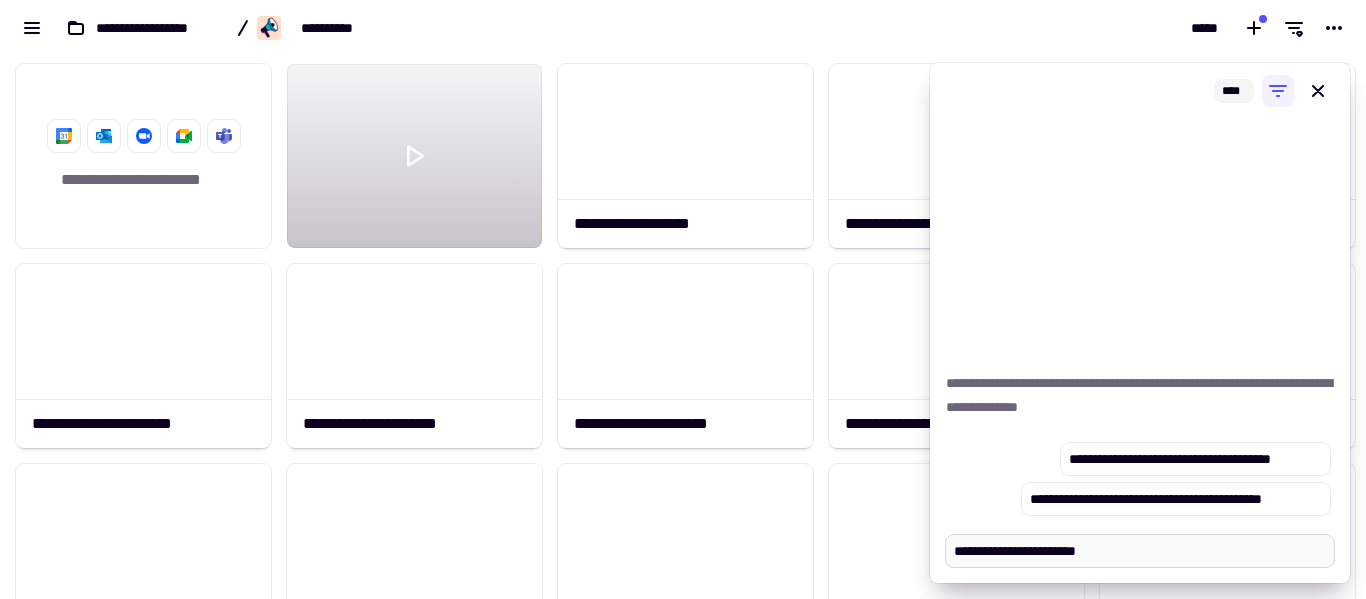 type on "*" 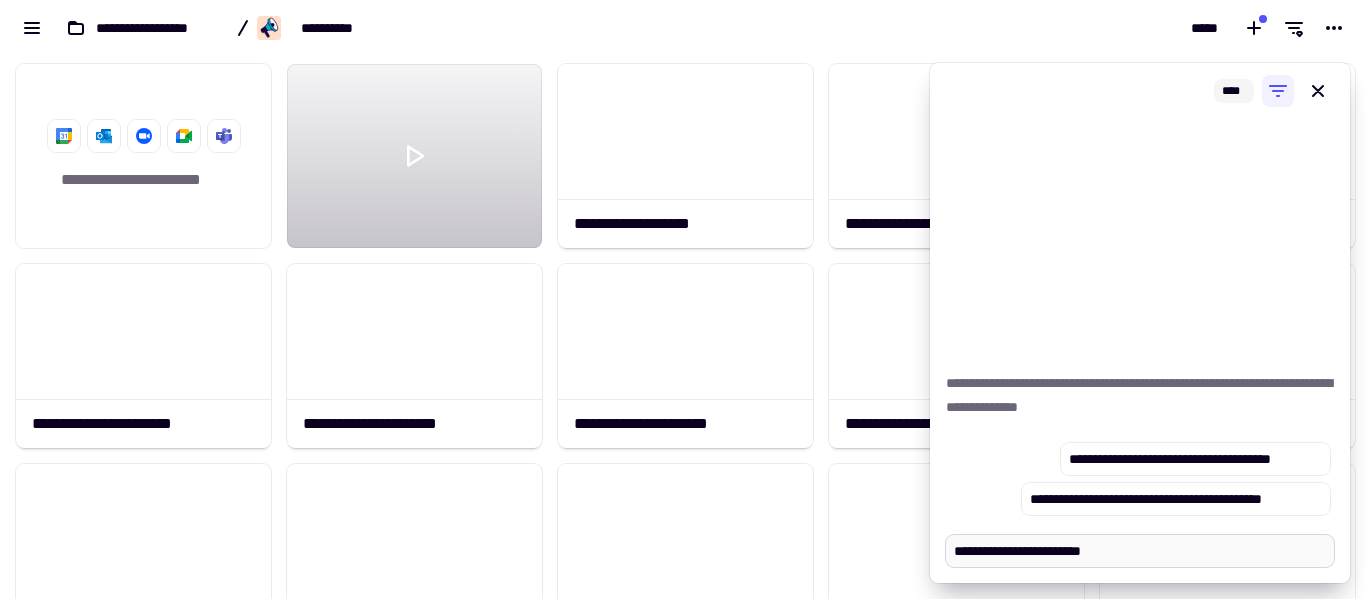 type on "*" 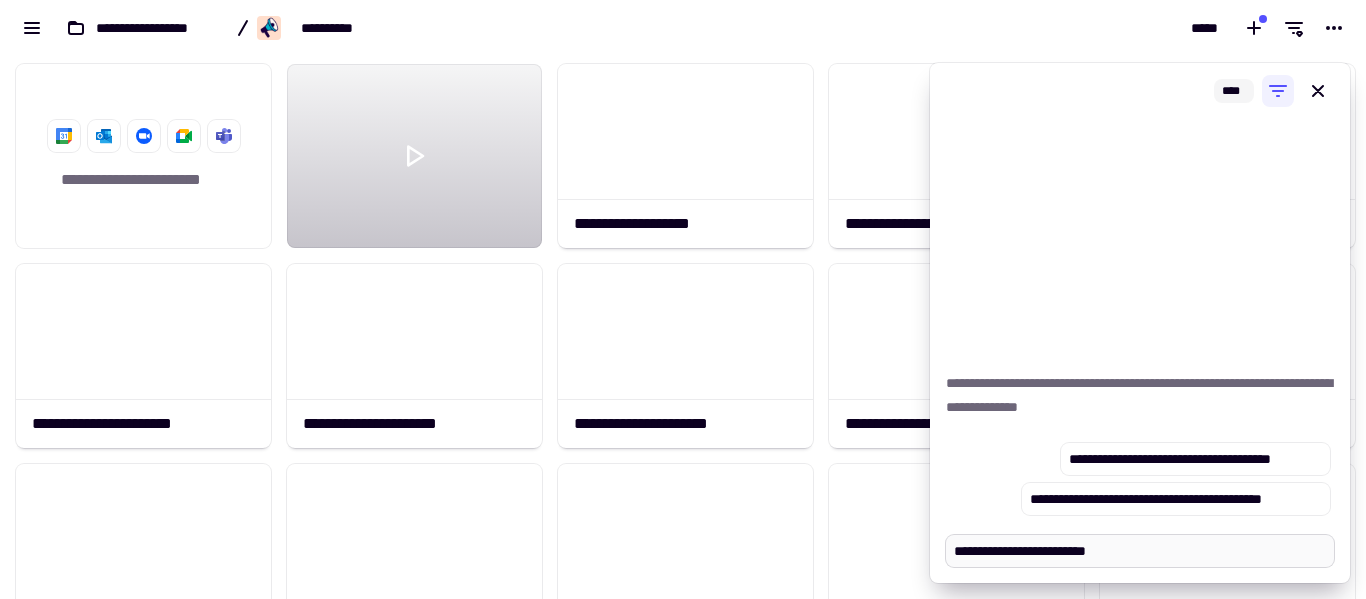 type on "*" 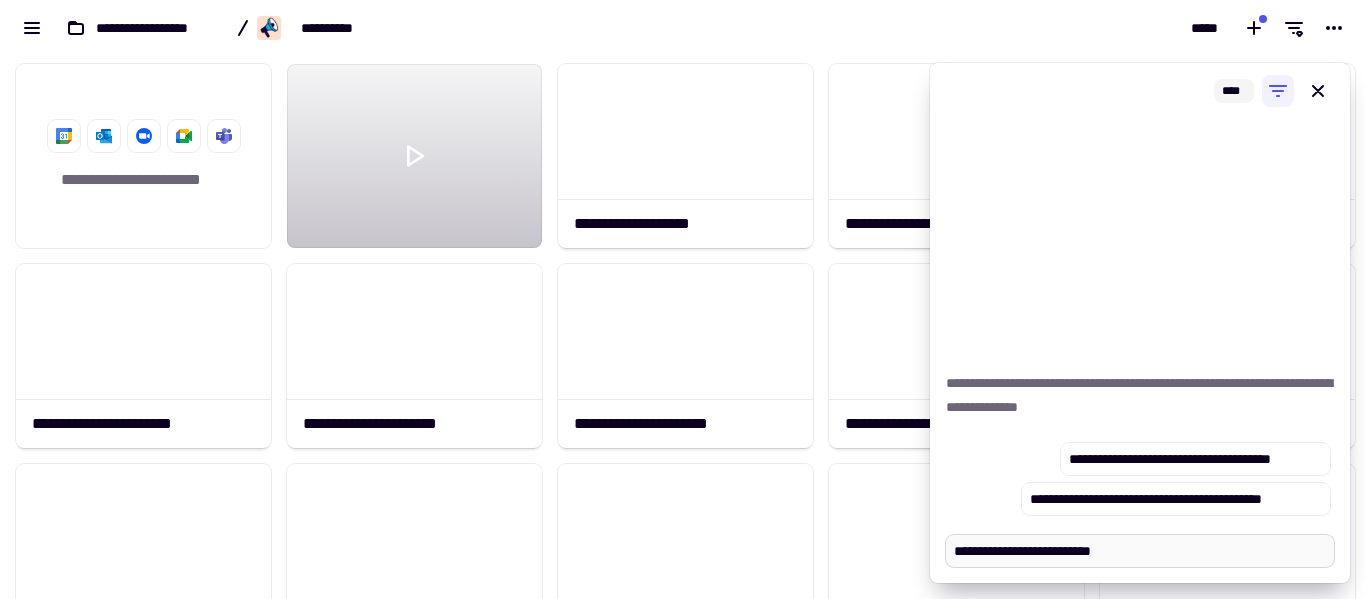 type on "*" 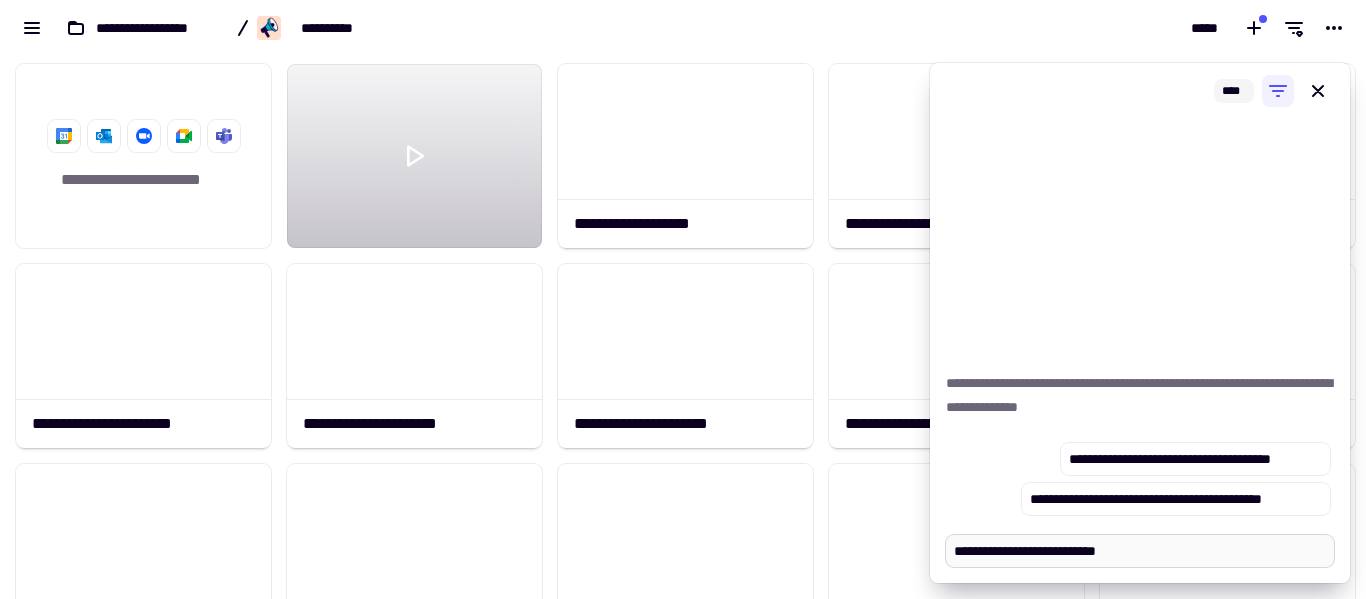 type on "*" 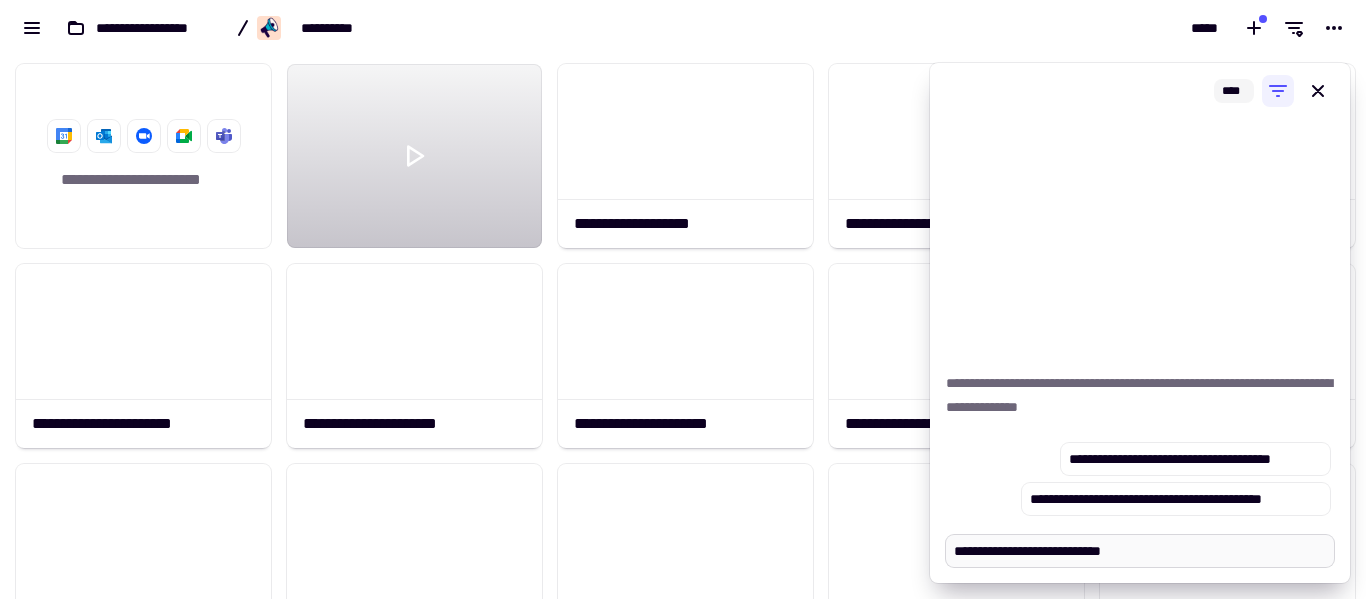 type on "*" 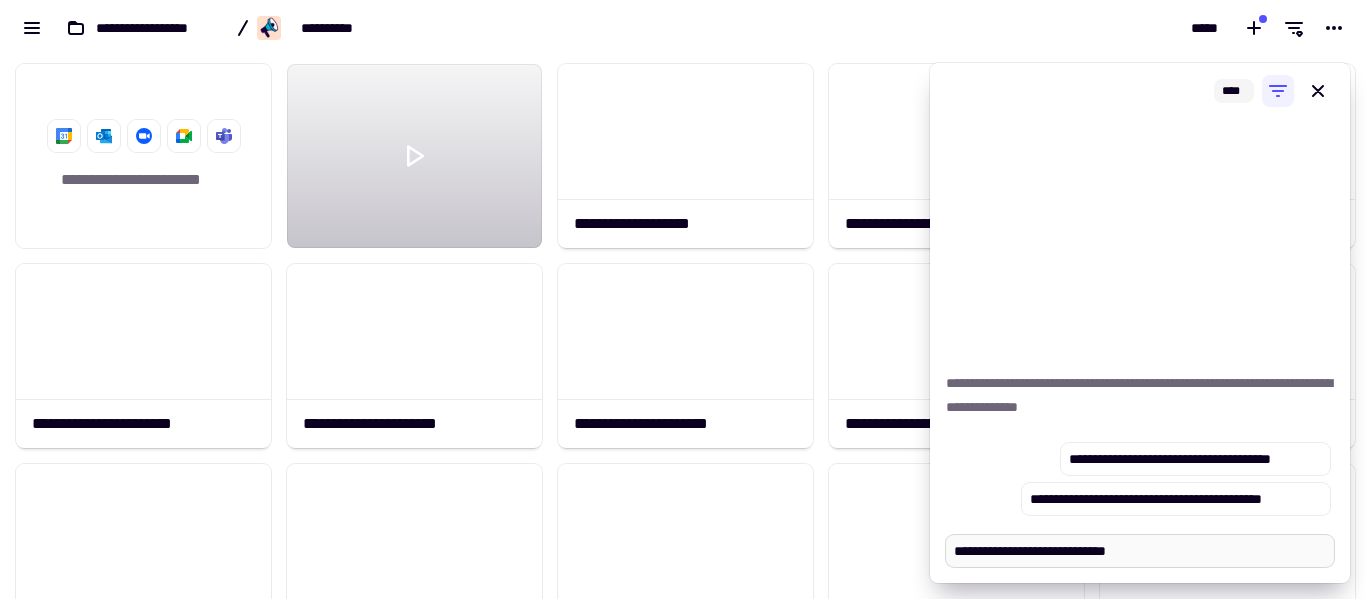 type on "*" 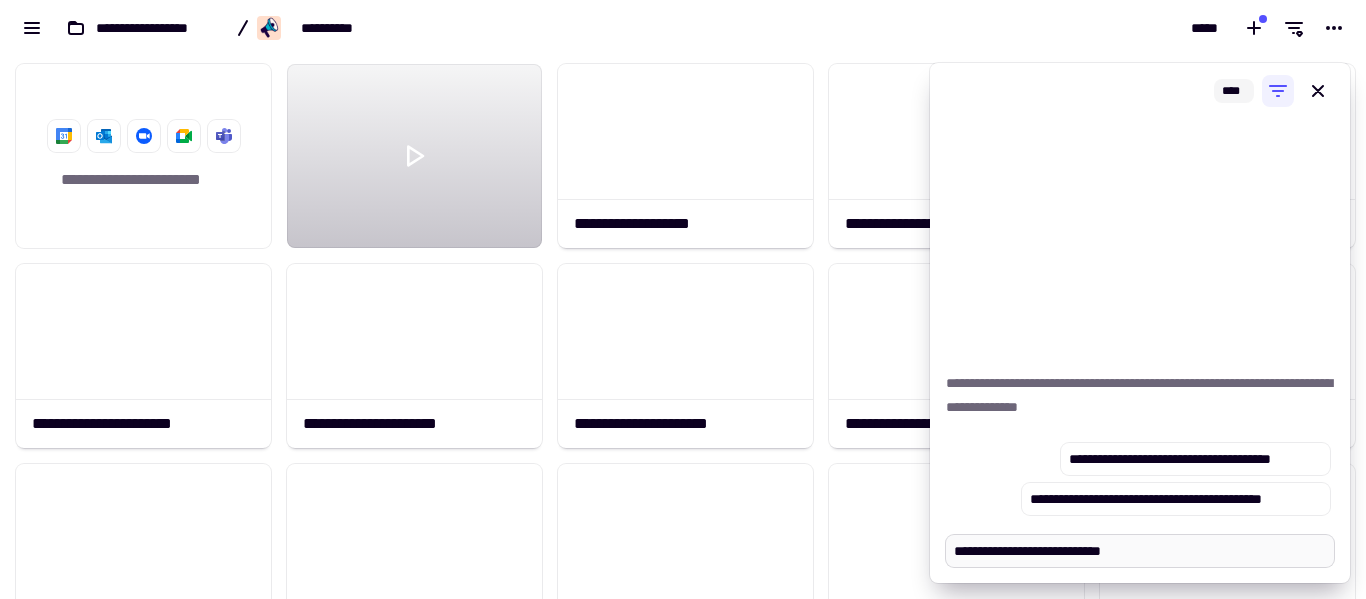 type on "*" 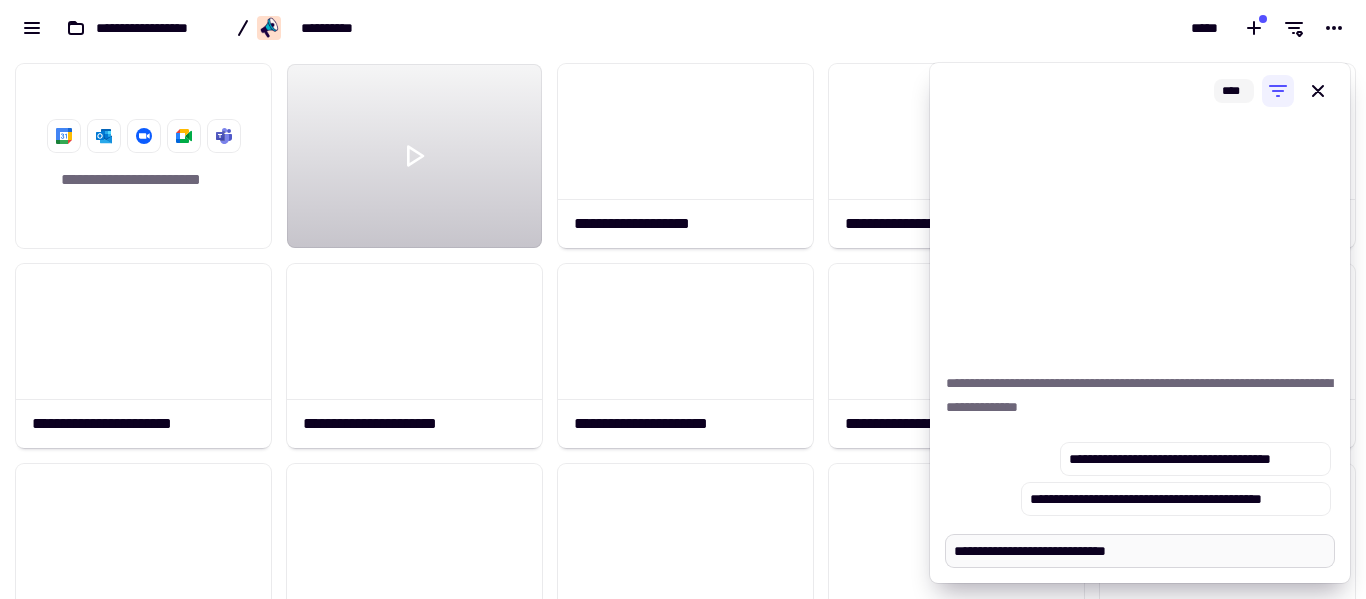 type on "*" 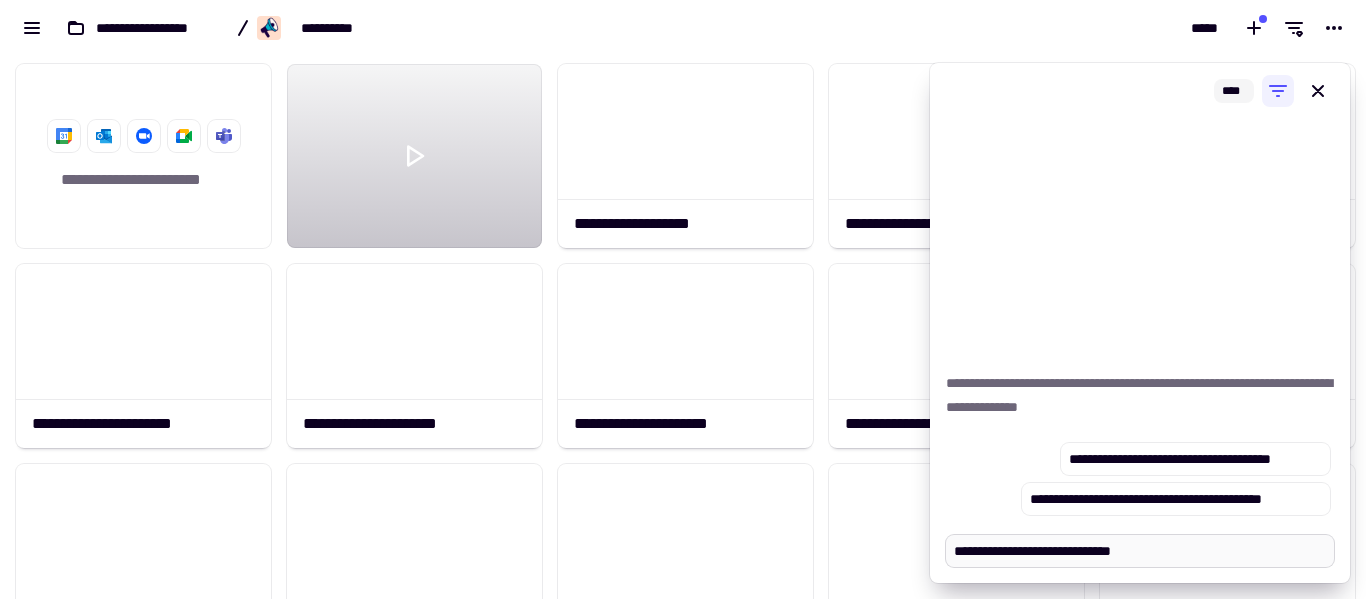 type on "*" 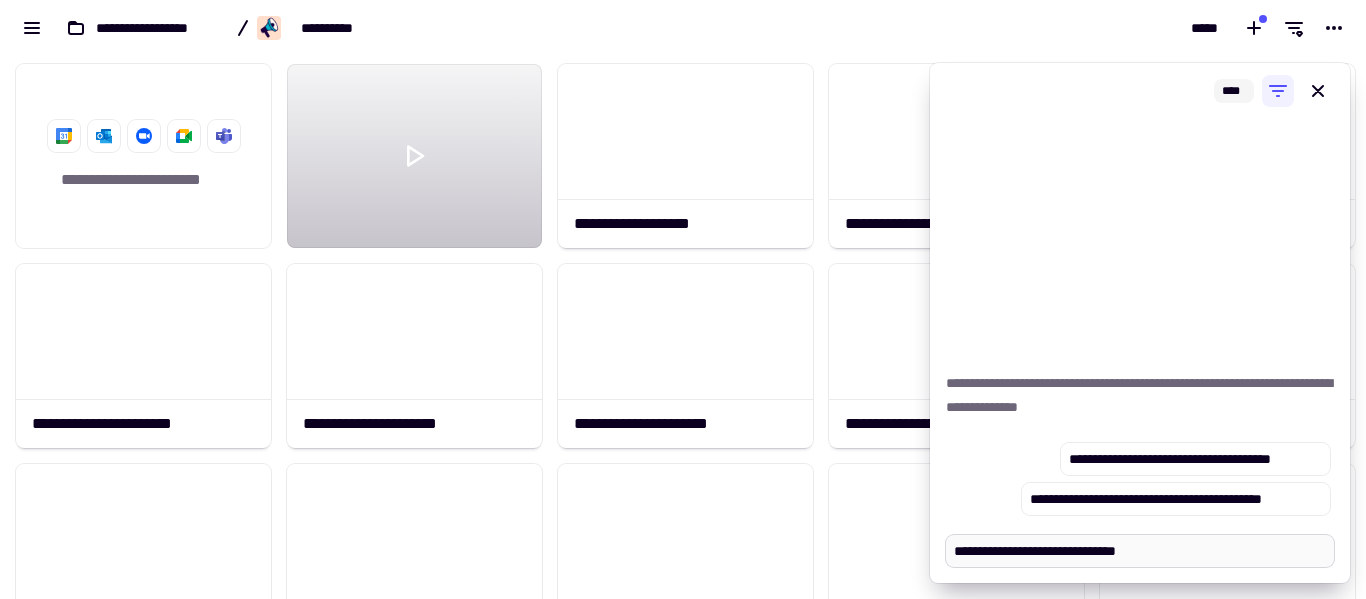 type on "*" 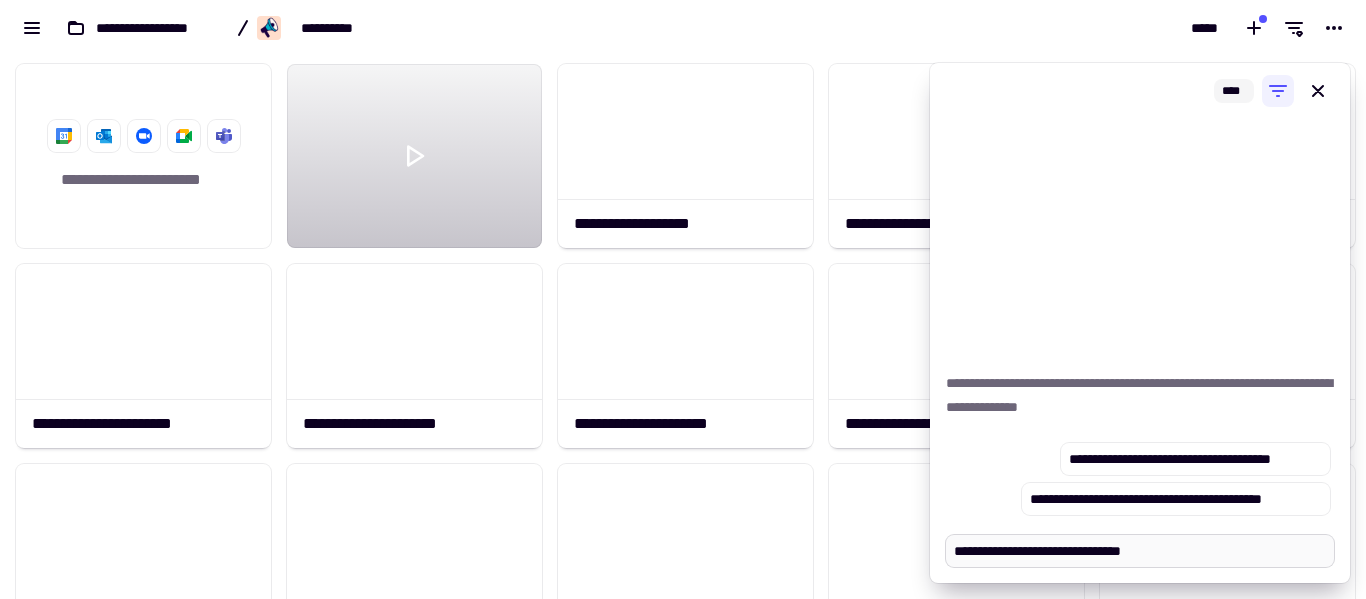 type on "*" 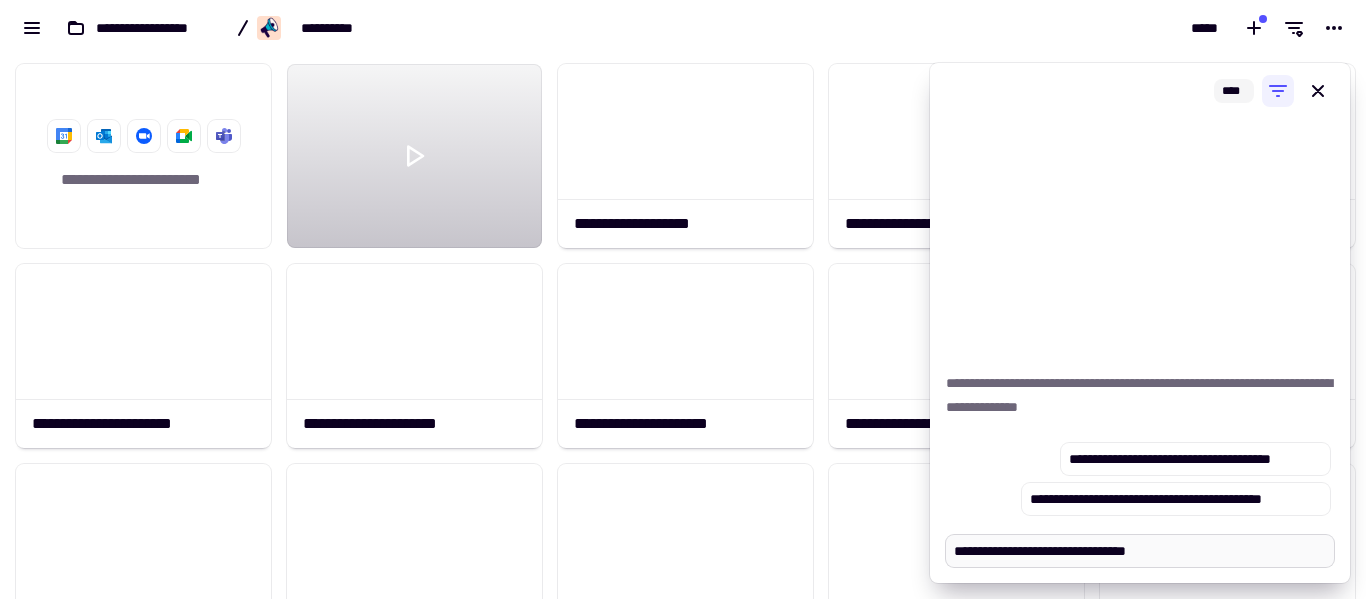 type on "*" 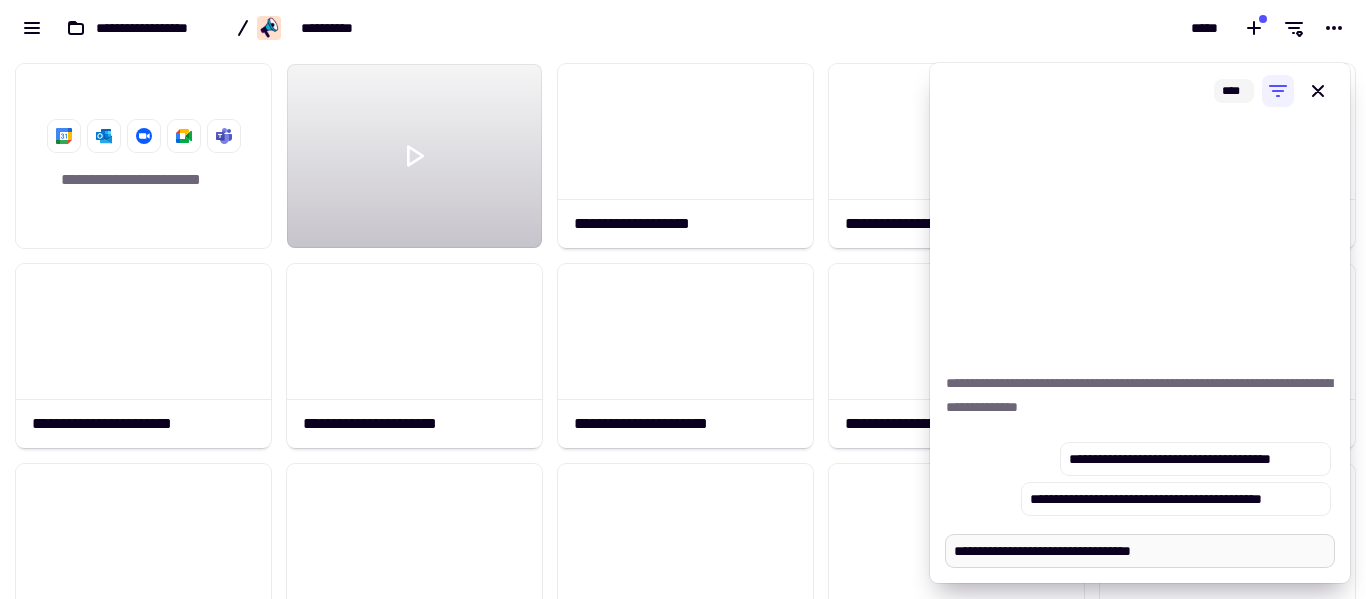 type on "*" 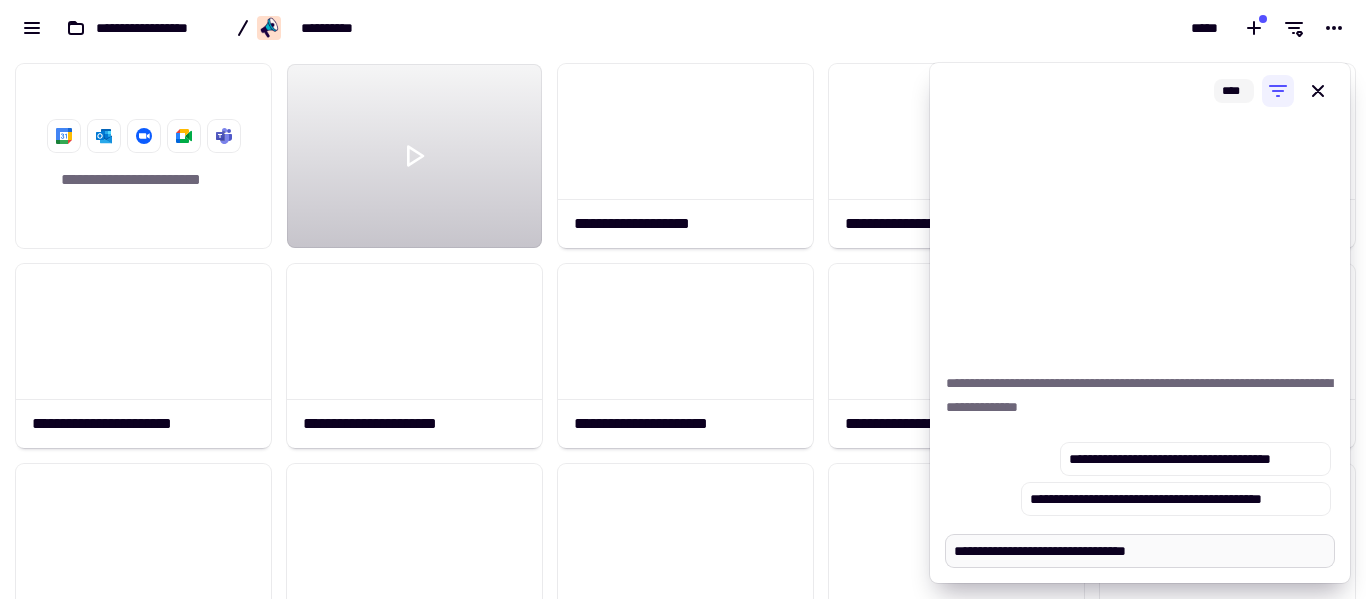 type on "*" 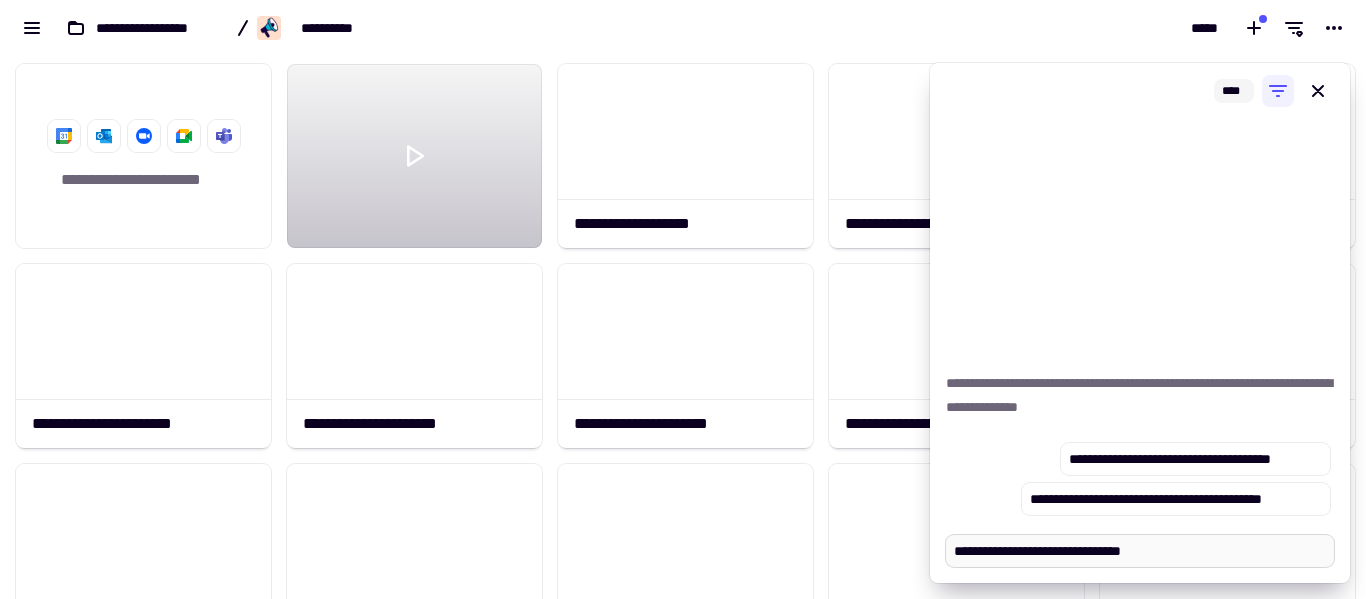 type on "*" 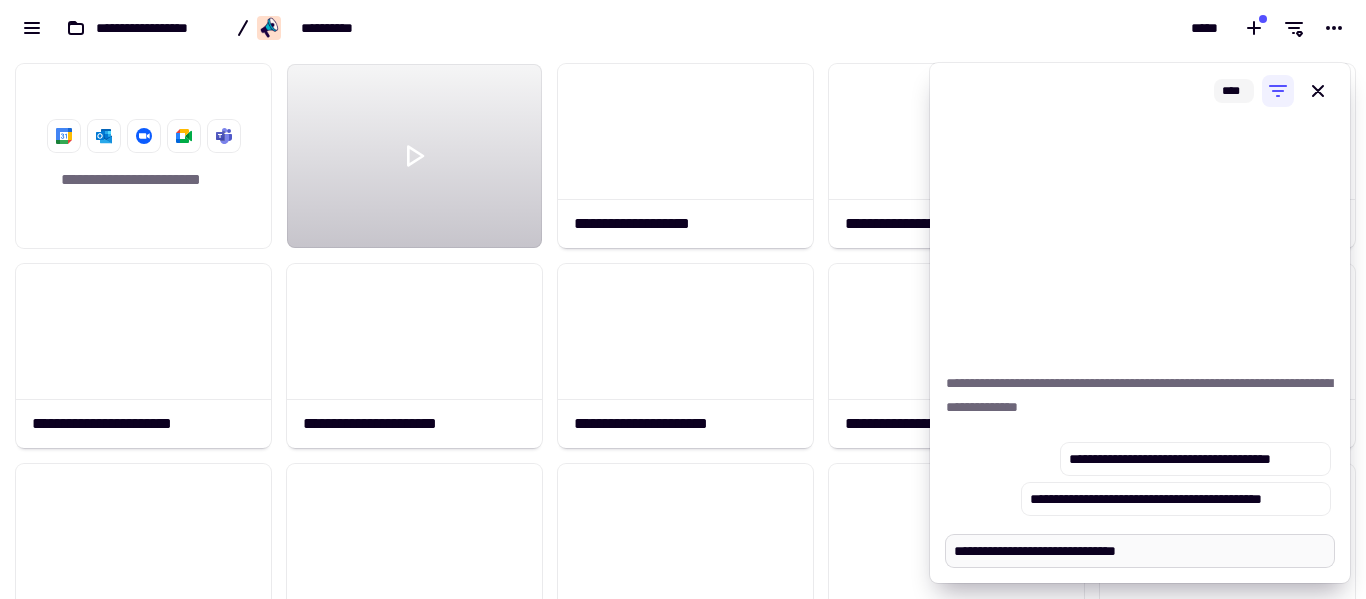 type on "*" 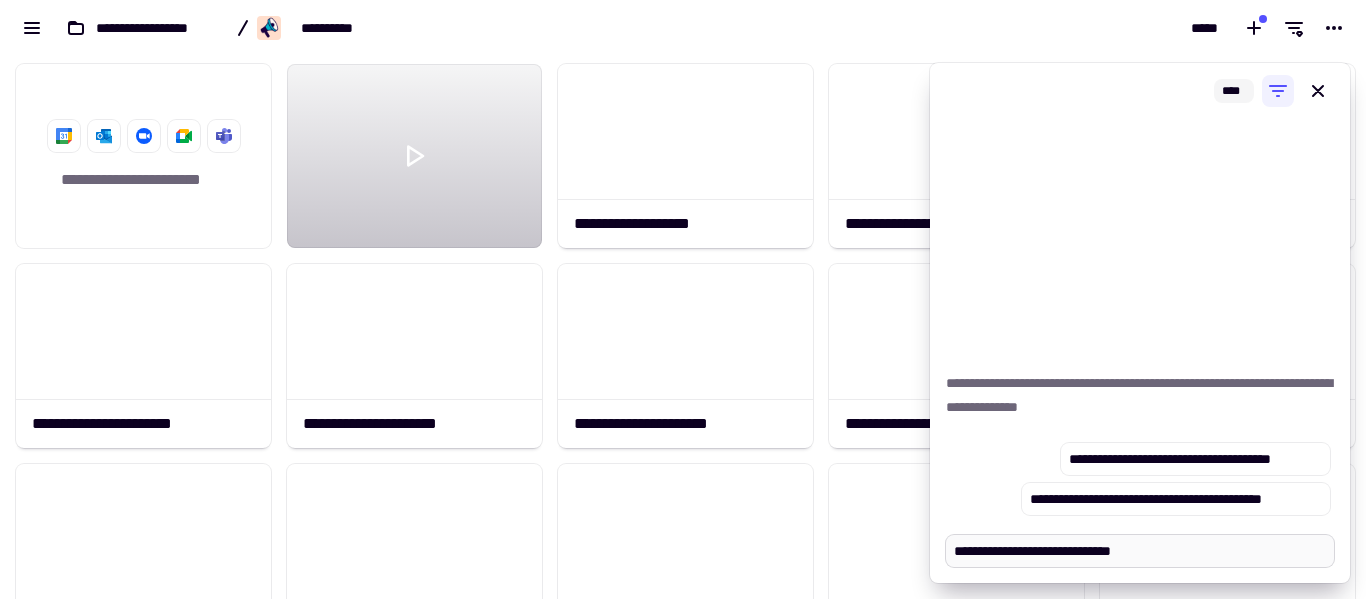 type on "*" 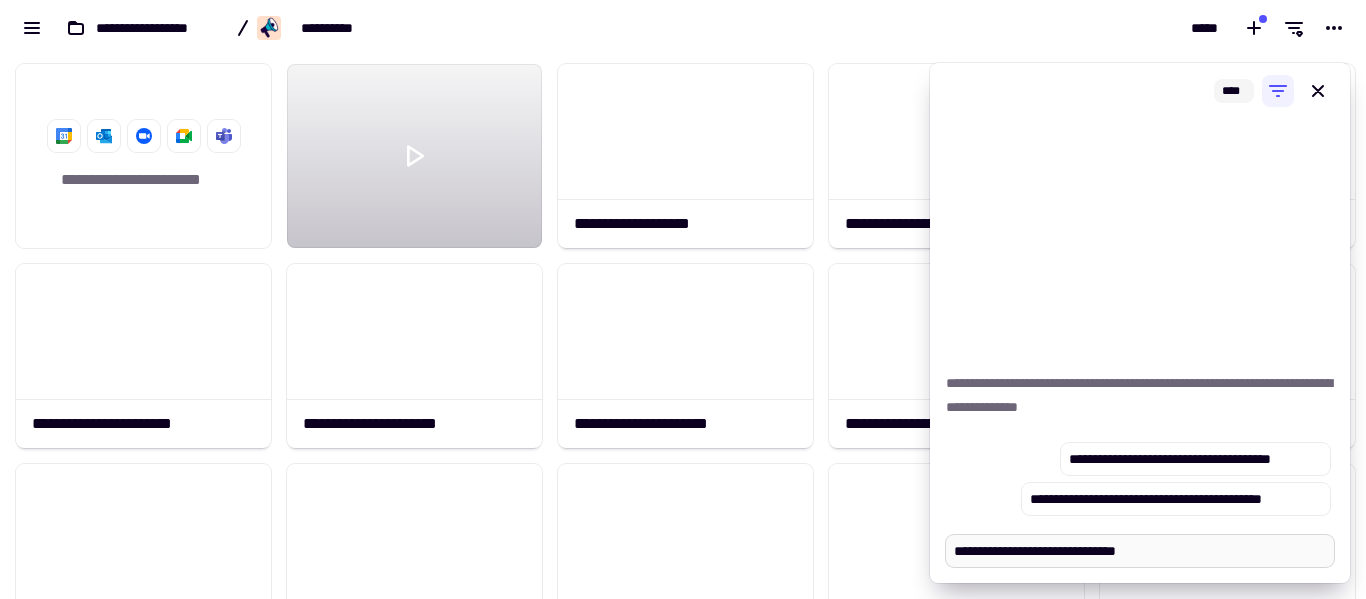 type on "**********" 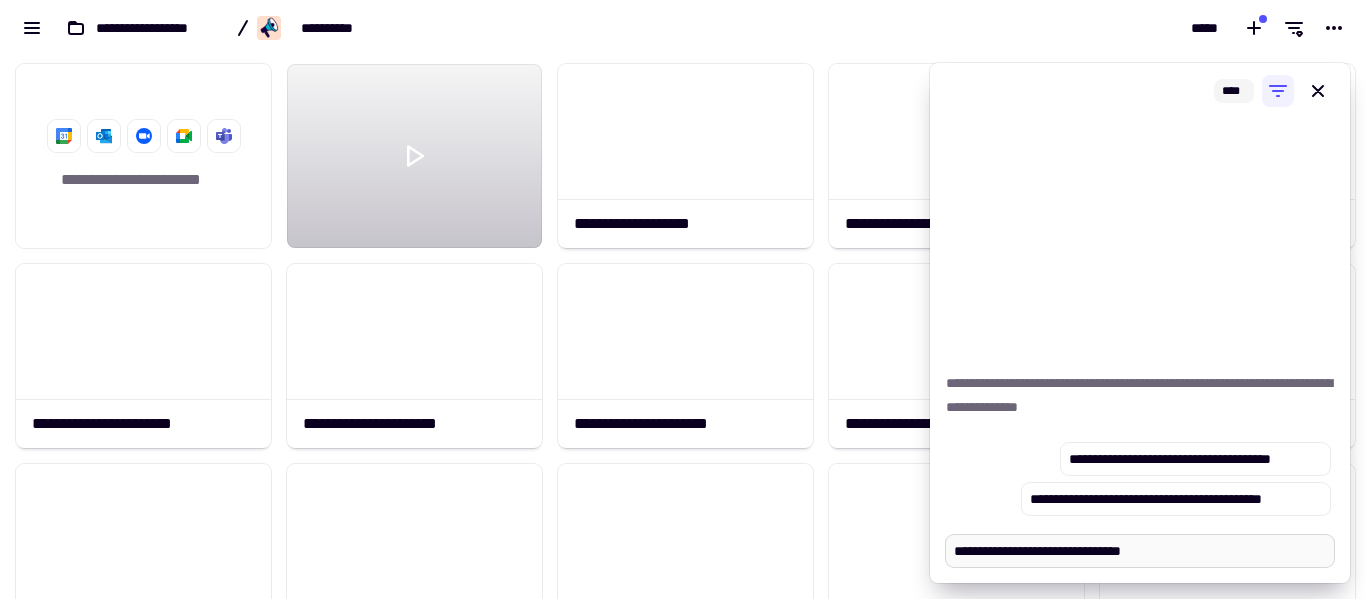 type on "*" 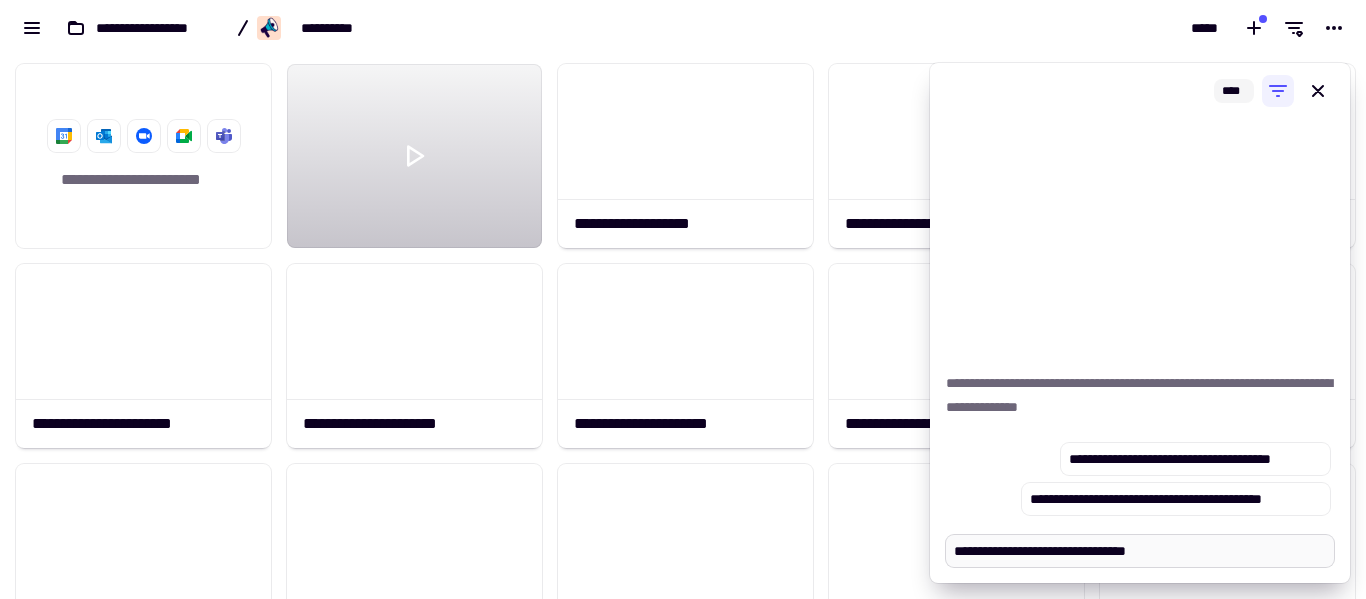 type on "*" 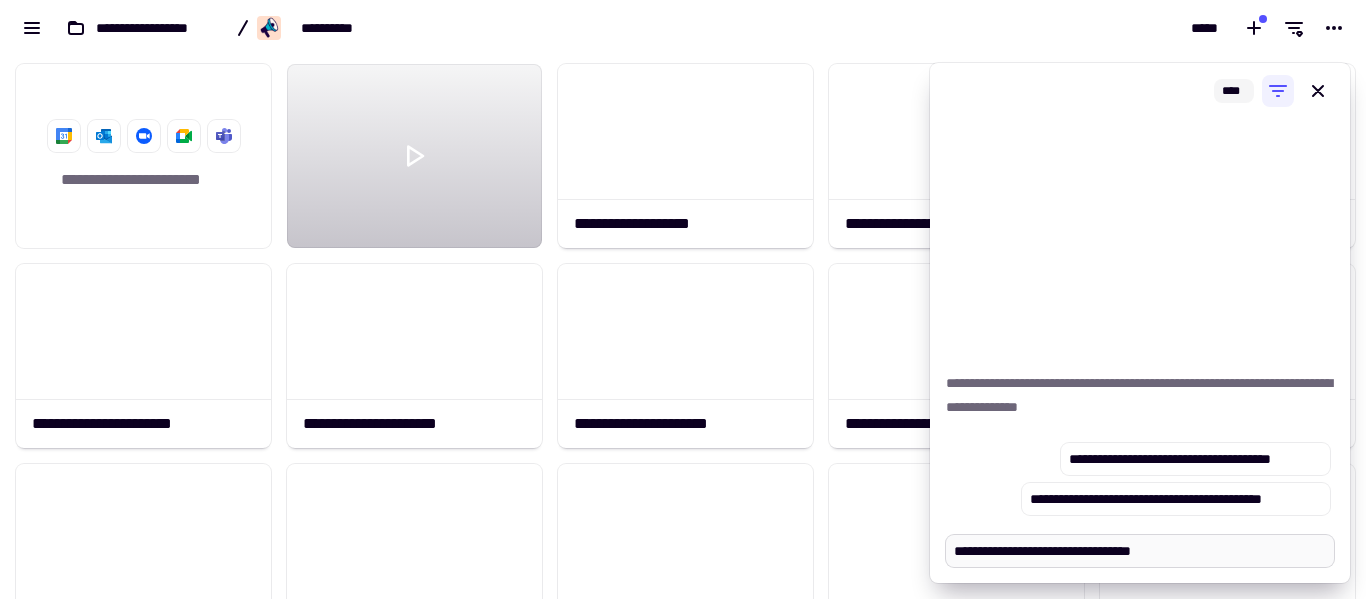 type on "*" 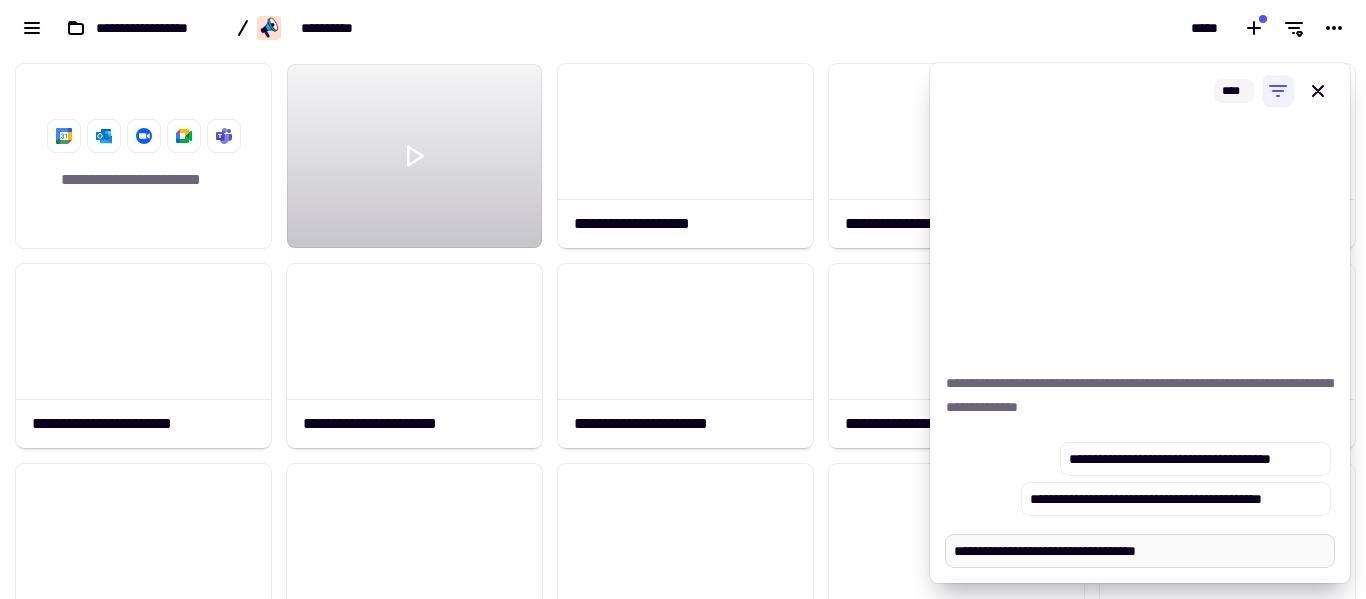 type on "*" 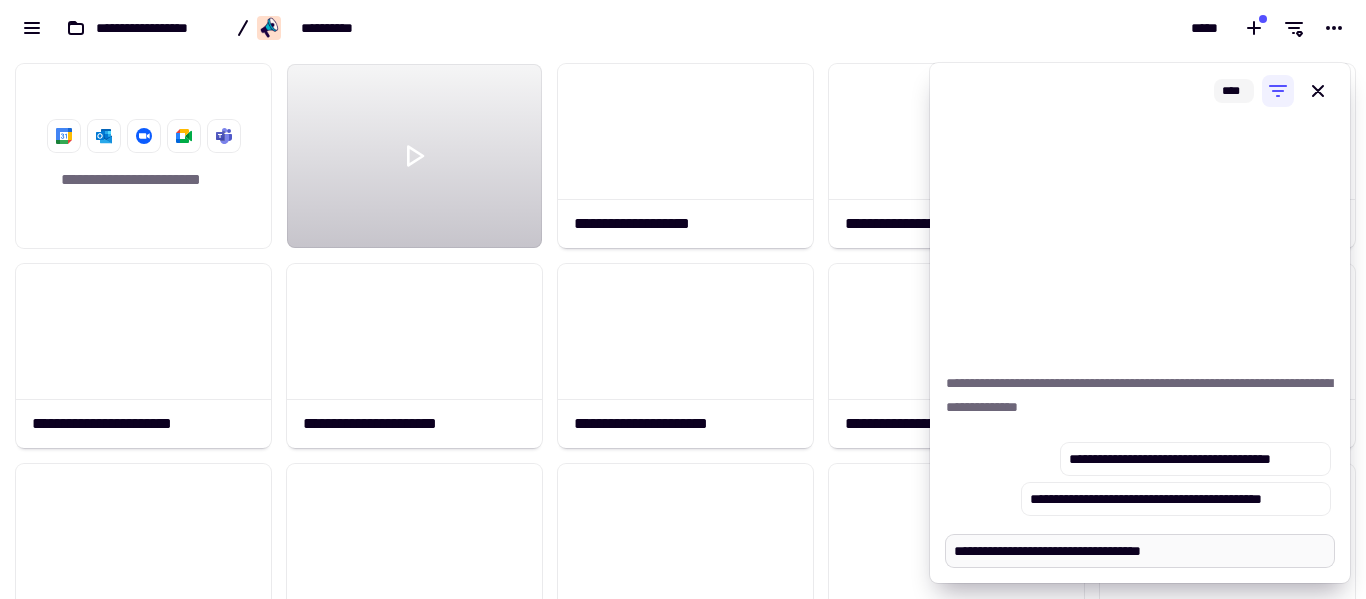 type on "*" 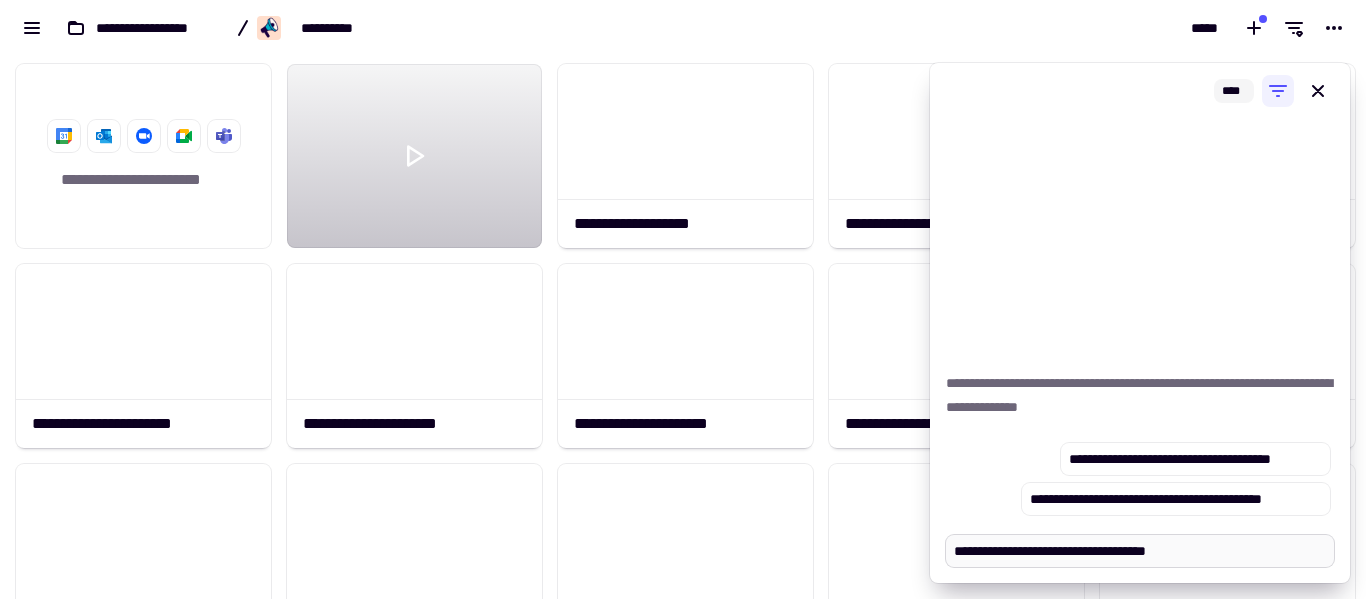 type on "**********" 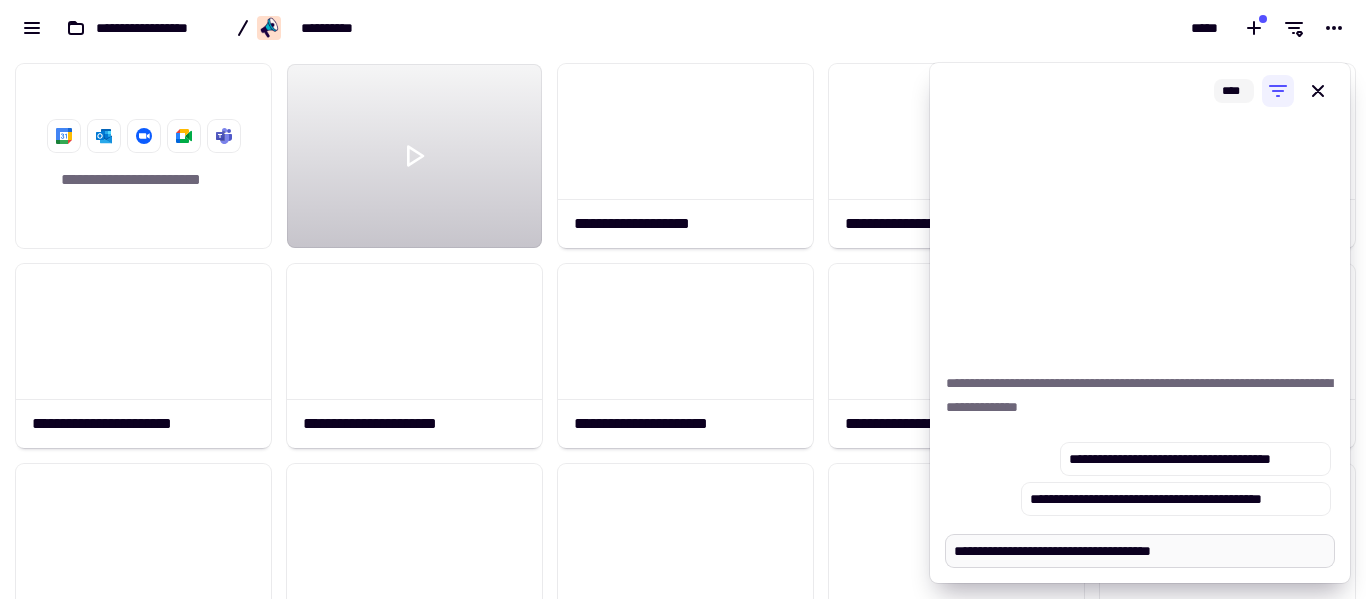 type on "*" 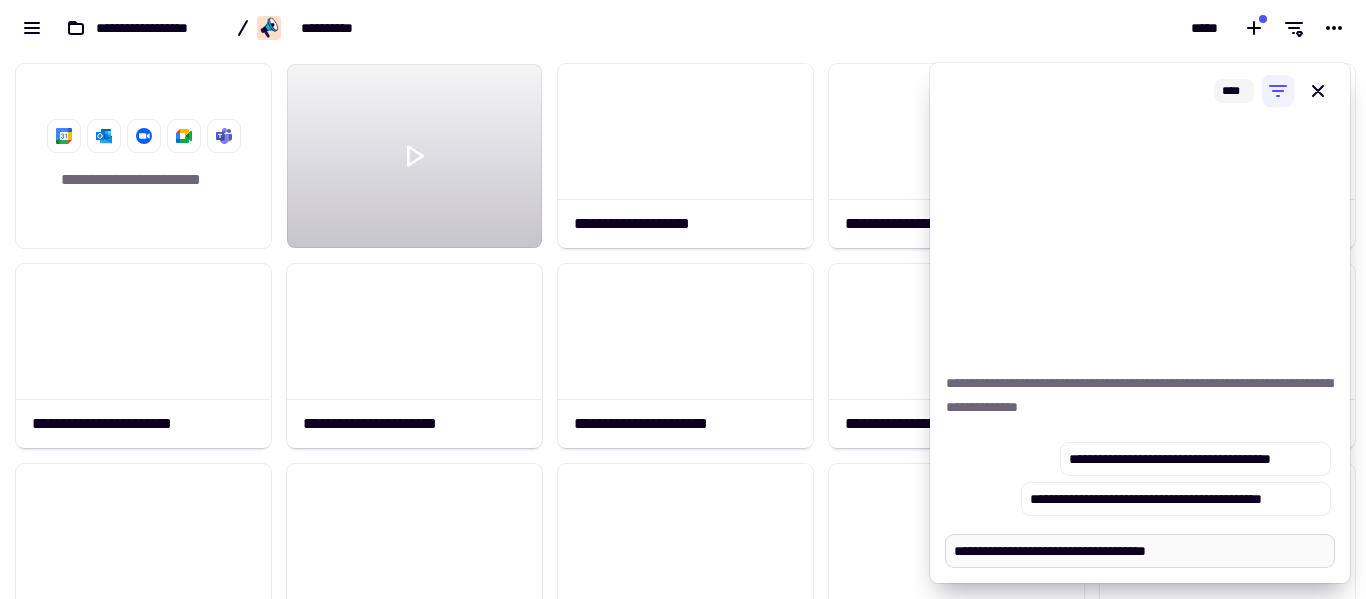 type on "*" 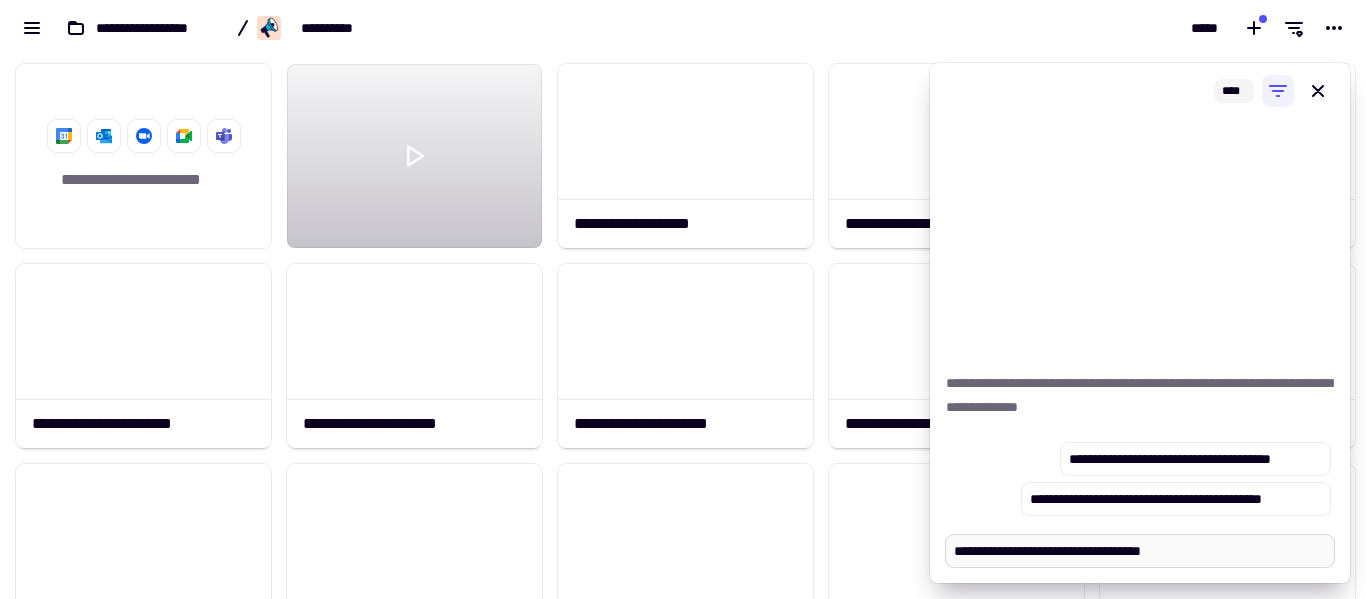 type on "*" 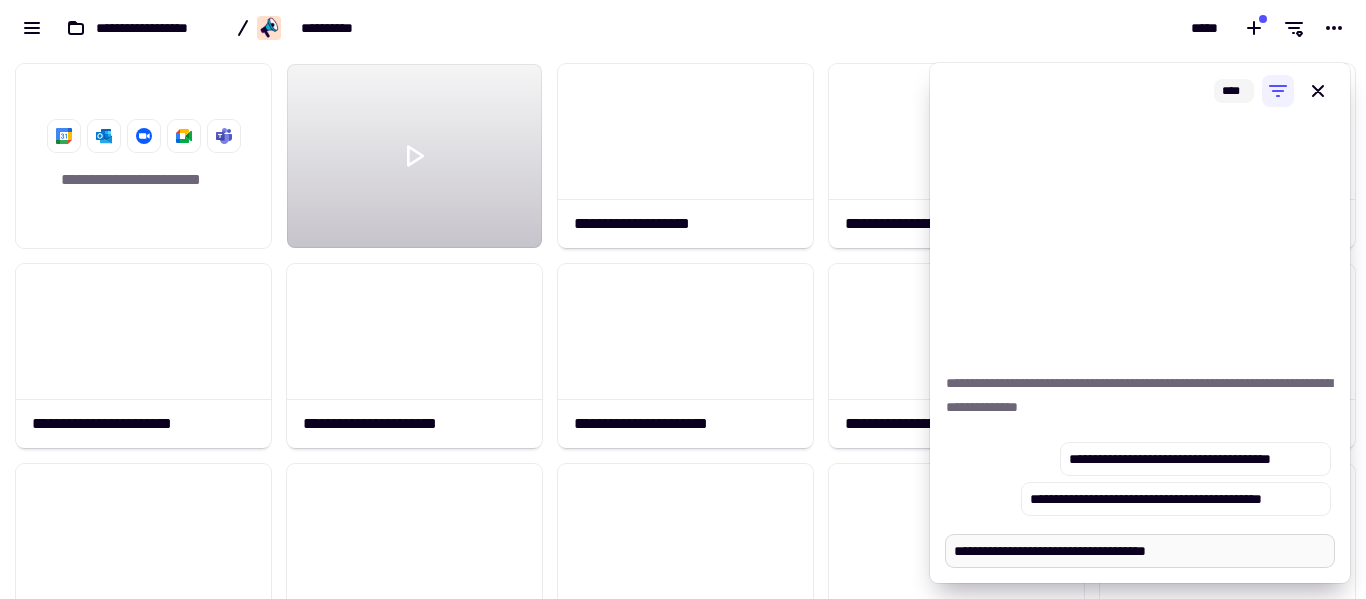 type on "*" 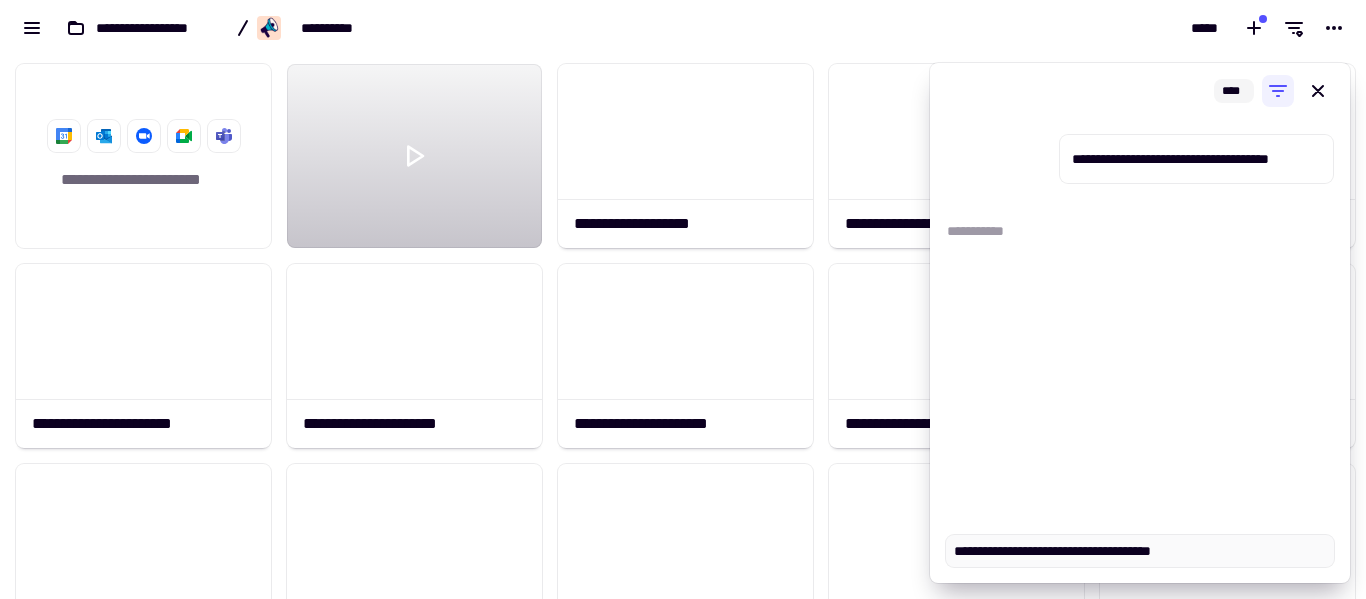 type on "*" 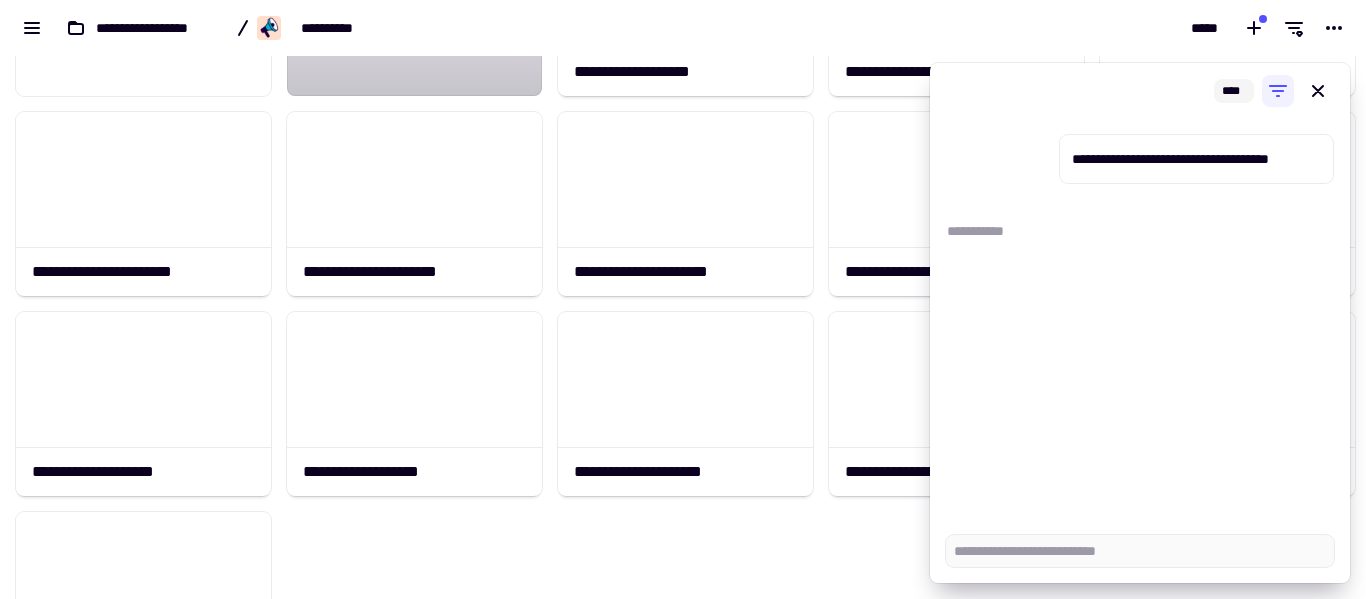 scroll, scrollTop: 200, scrollLeft: 0, axis: vertical 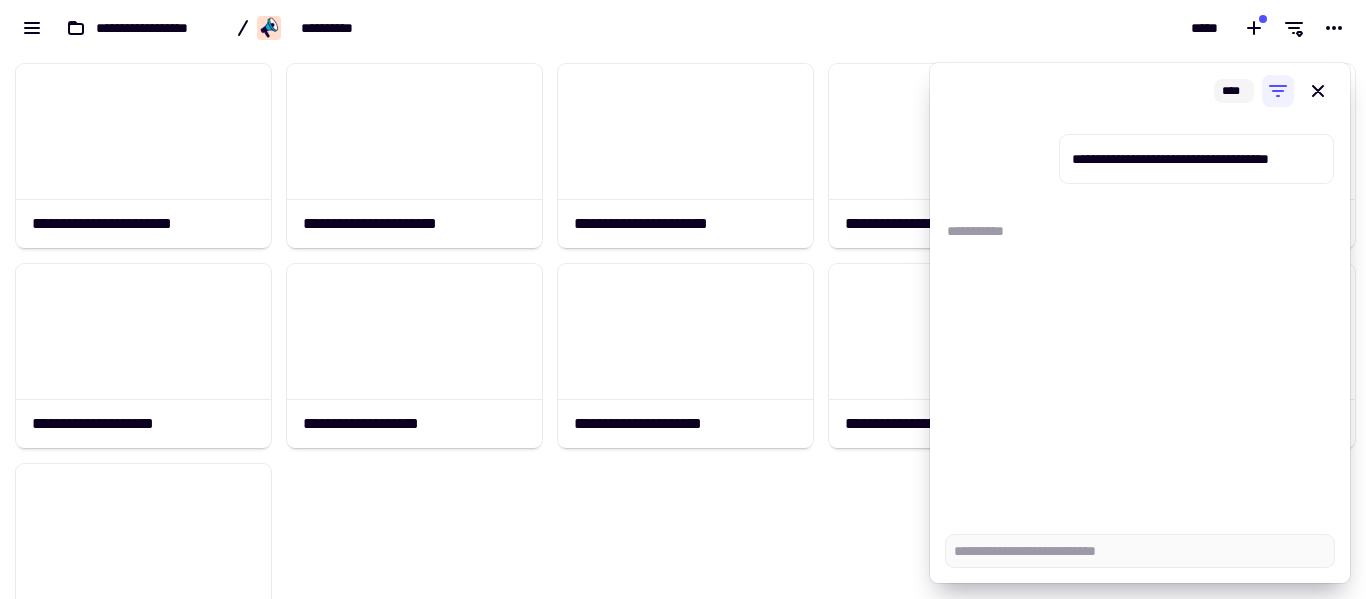 drag, startPoint x: 1365, startPoint y: 259, endPoint x: 1365, endPoint y: 289, distance: 30 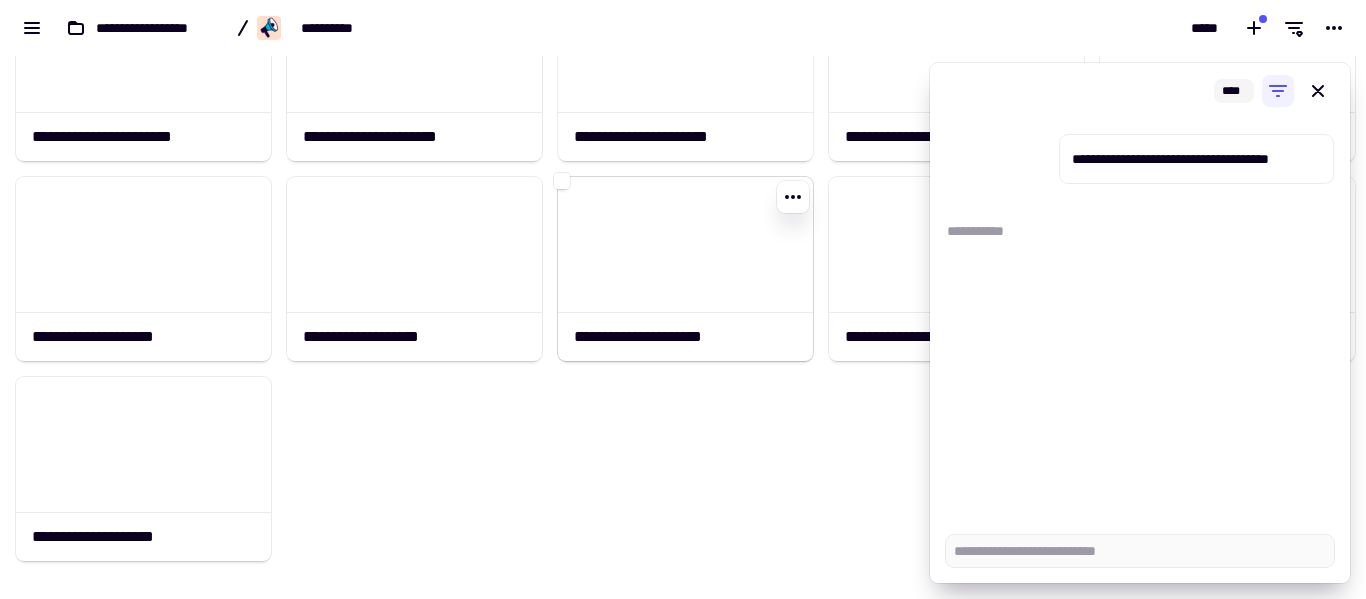 scroll, scrollTop: 391, scrollLeft: 0, axis: vertical 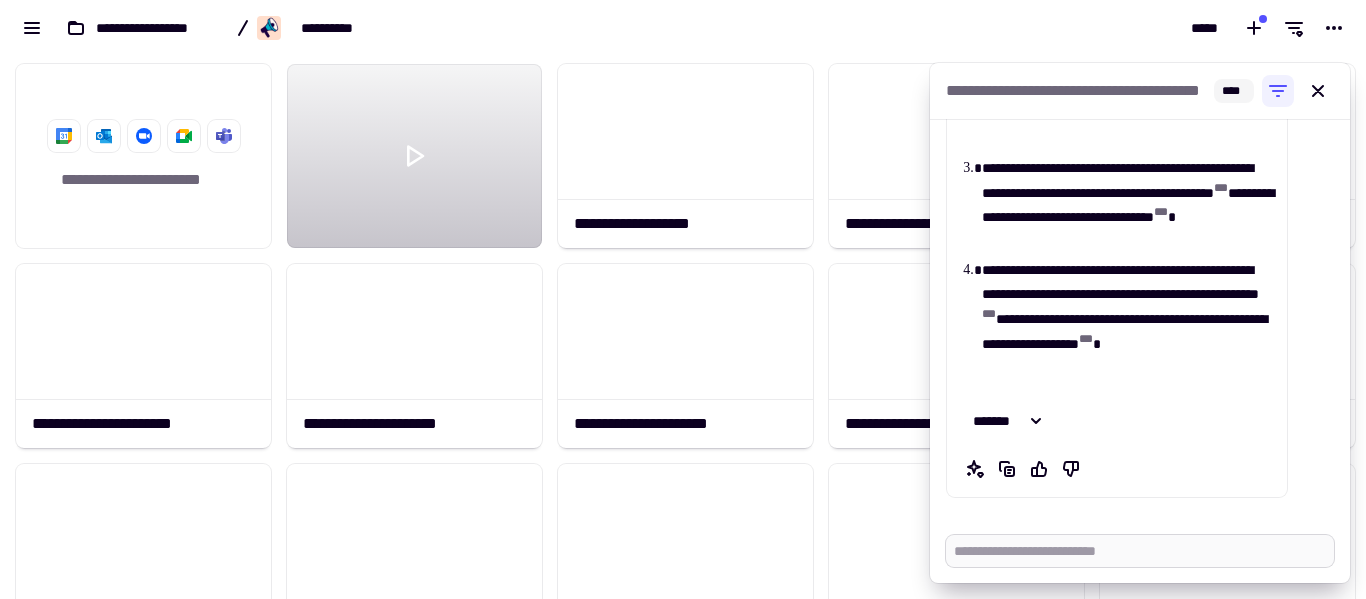 click at bounding box center [1140, 551] 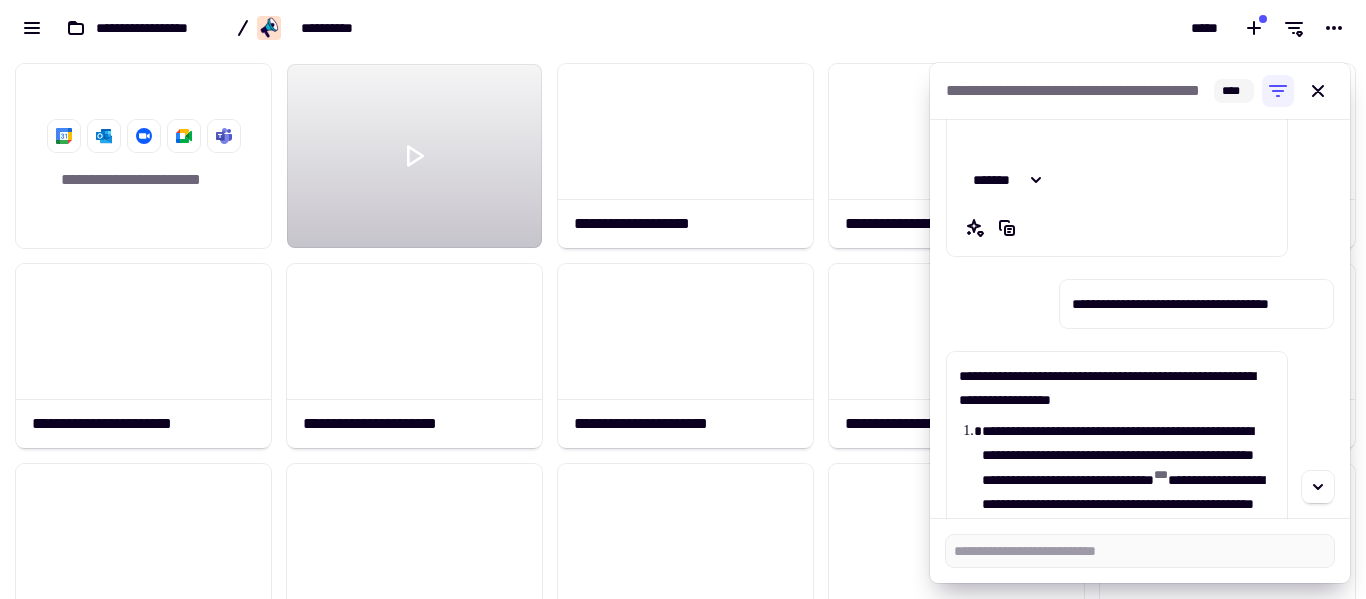 scroll, scrollTop: 195, scrollLeft: 0, axis: vertical 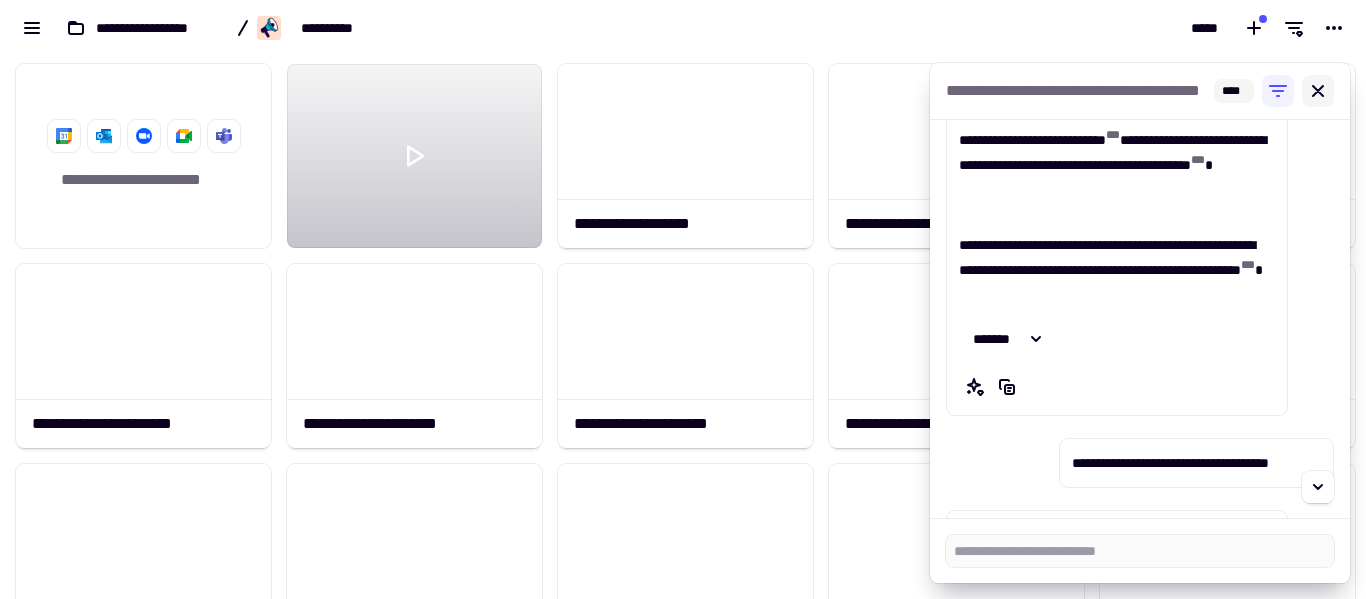 type on "*" 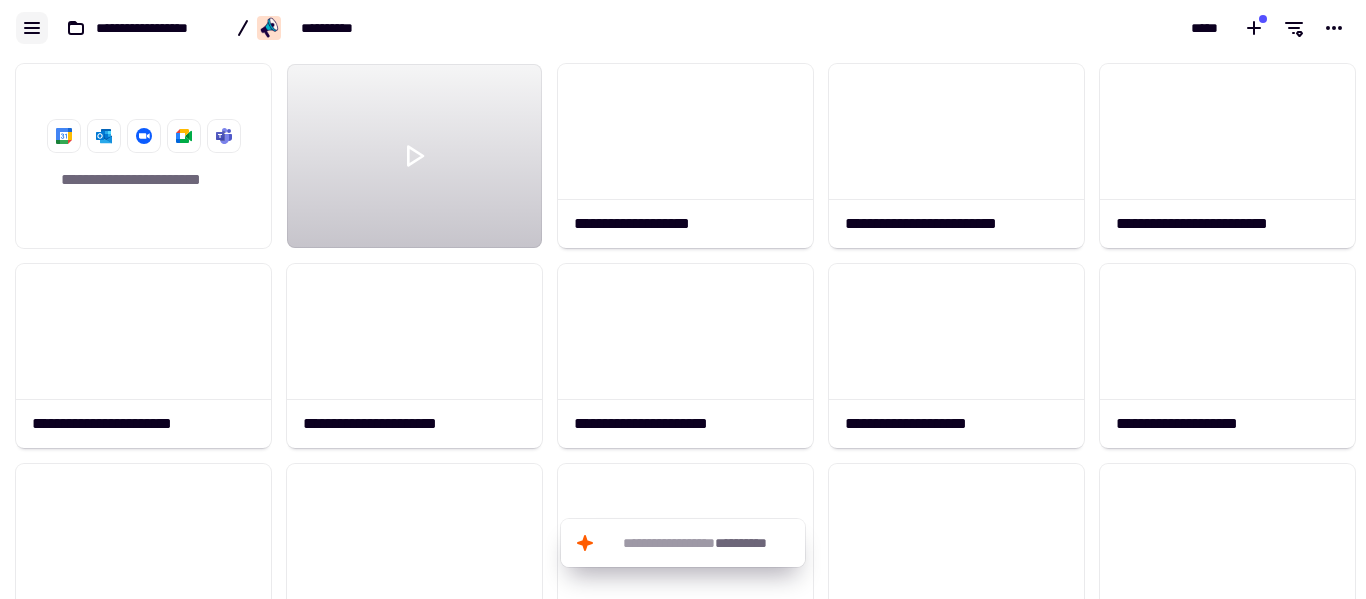 click 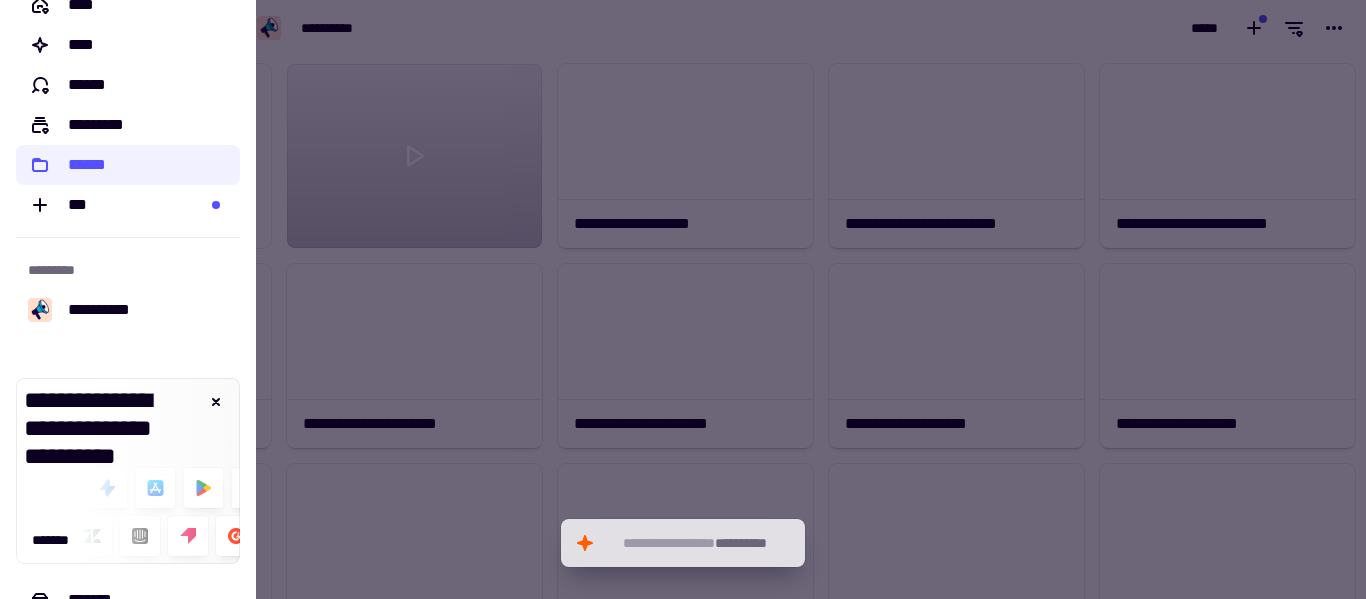 scroll, scrollTop: 0, scrollLeft: 0, axis: both 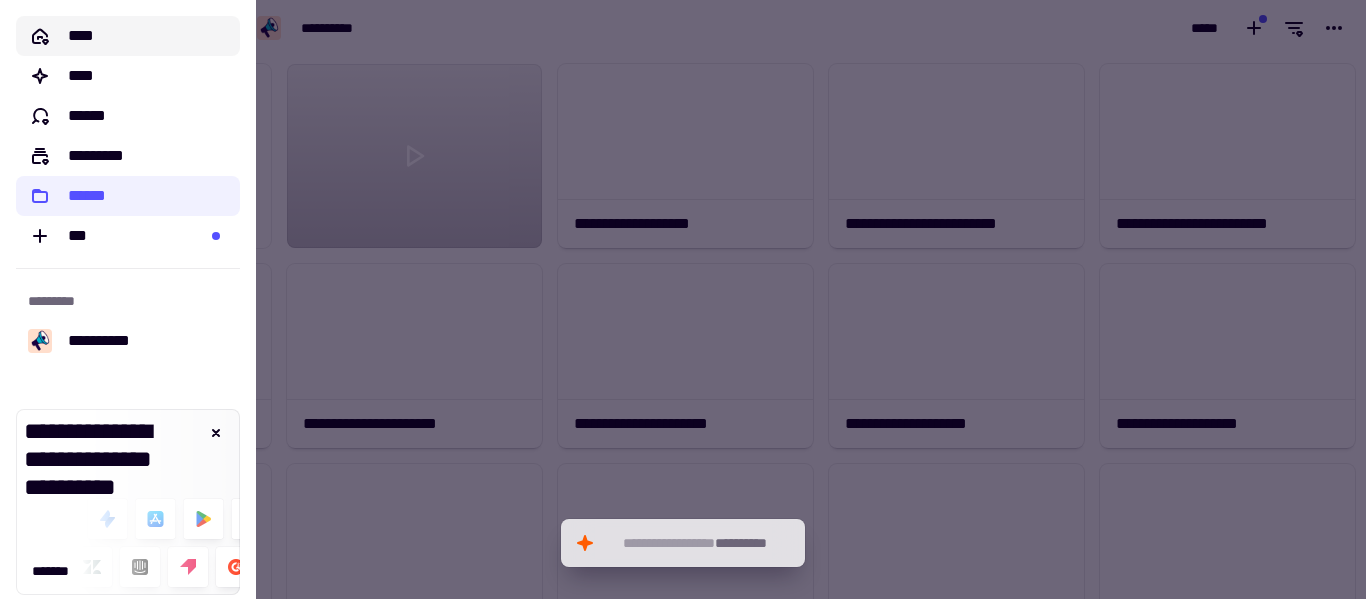 click on "****" 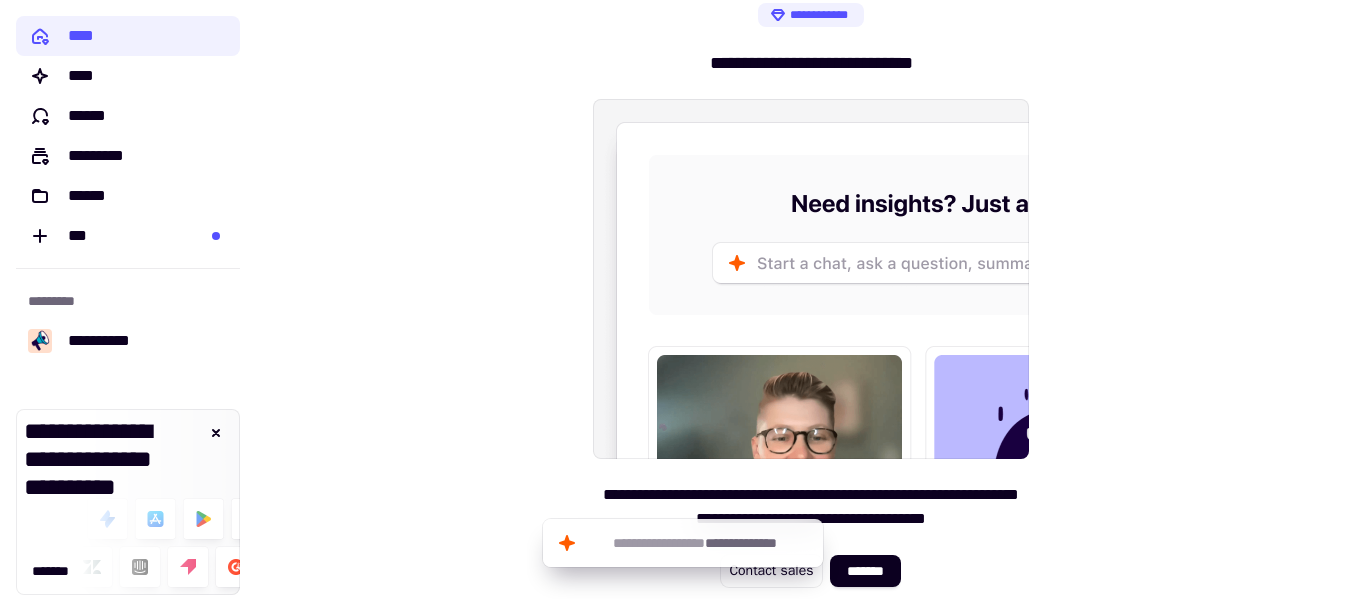 scroll, scrollTop: 17, scrollLeft: 0, axis: vertical 